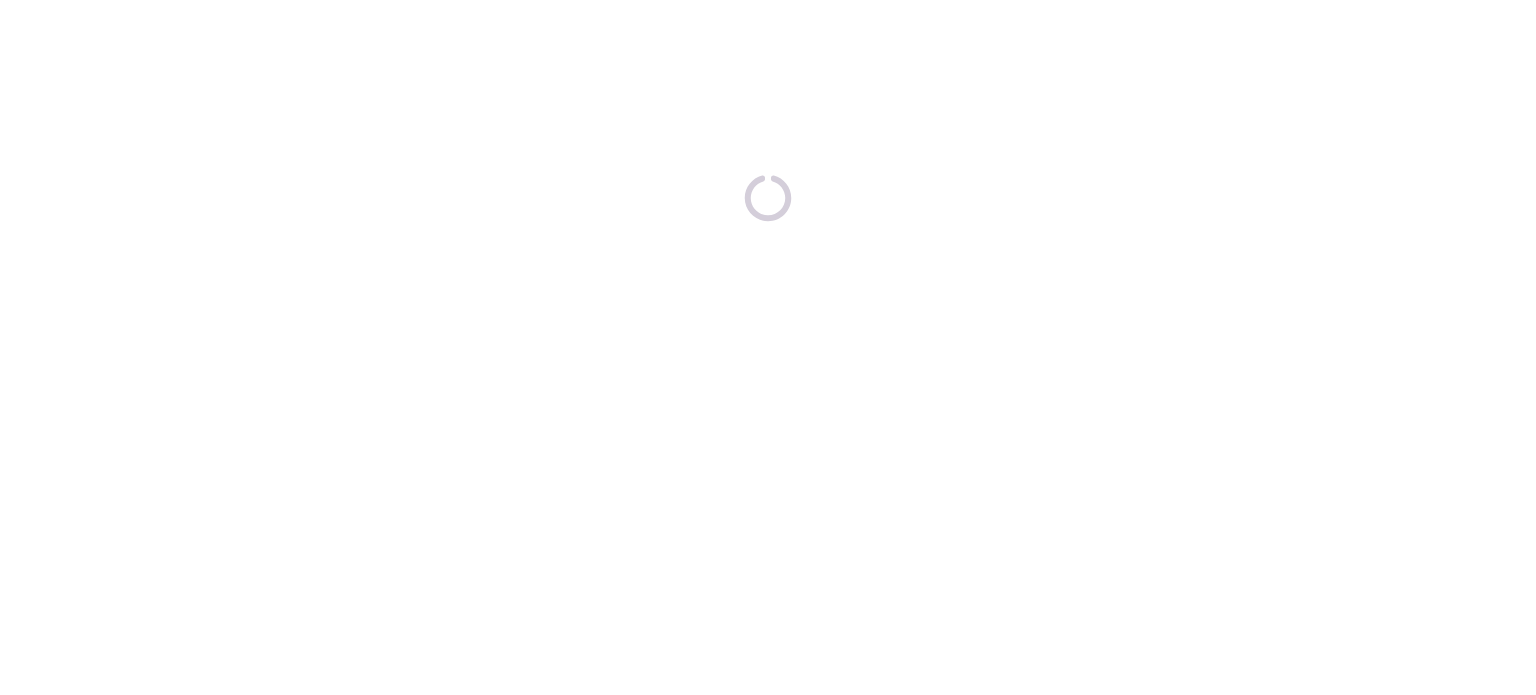 scroll, scrollTop: 0, scrollLeft: 0, axis: both 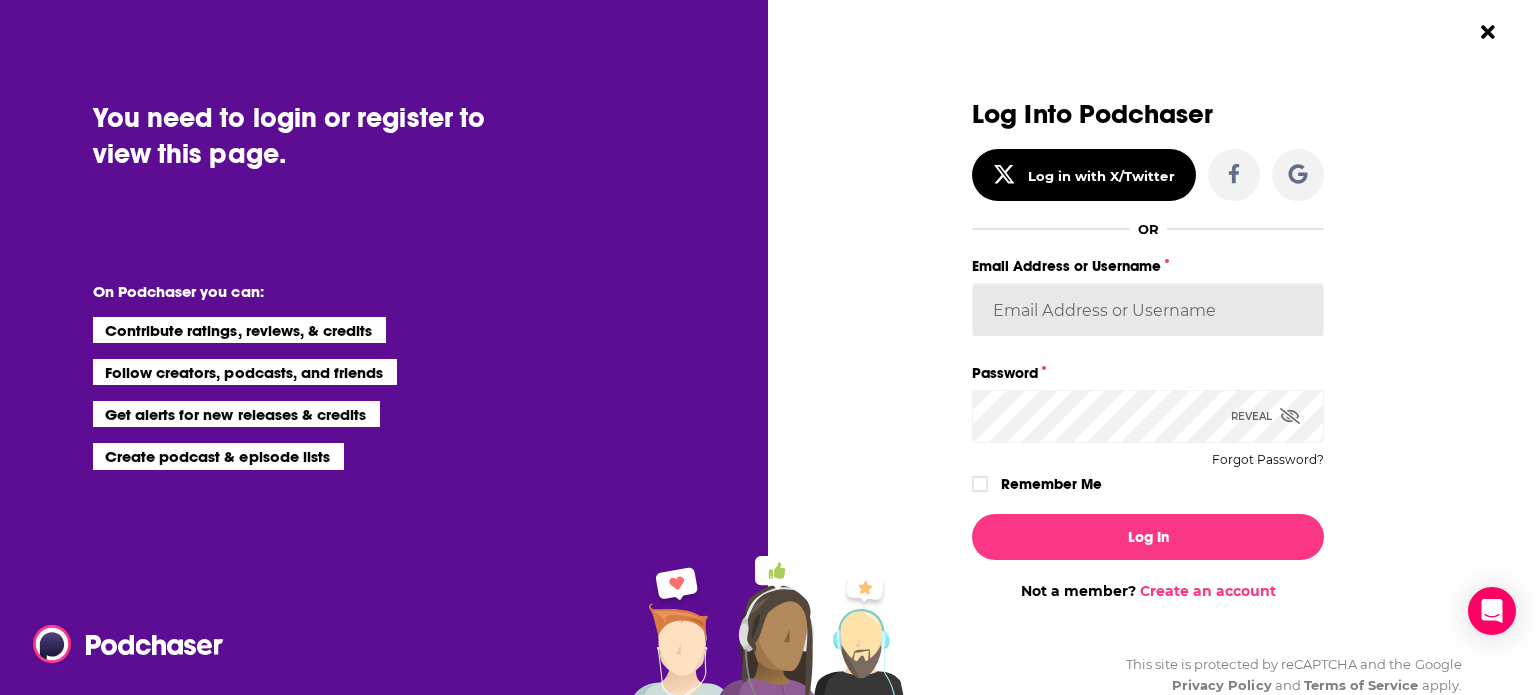 click on "Email Address or Username" at bounding box center [1148, 310] 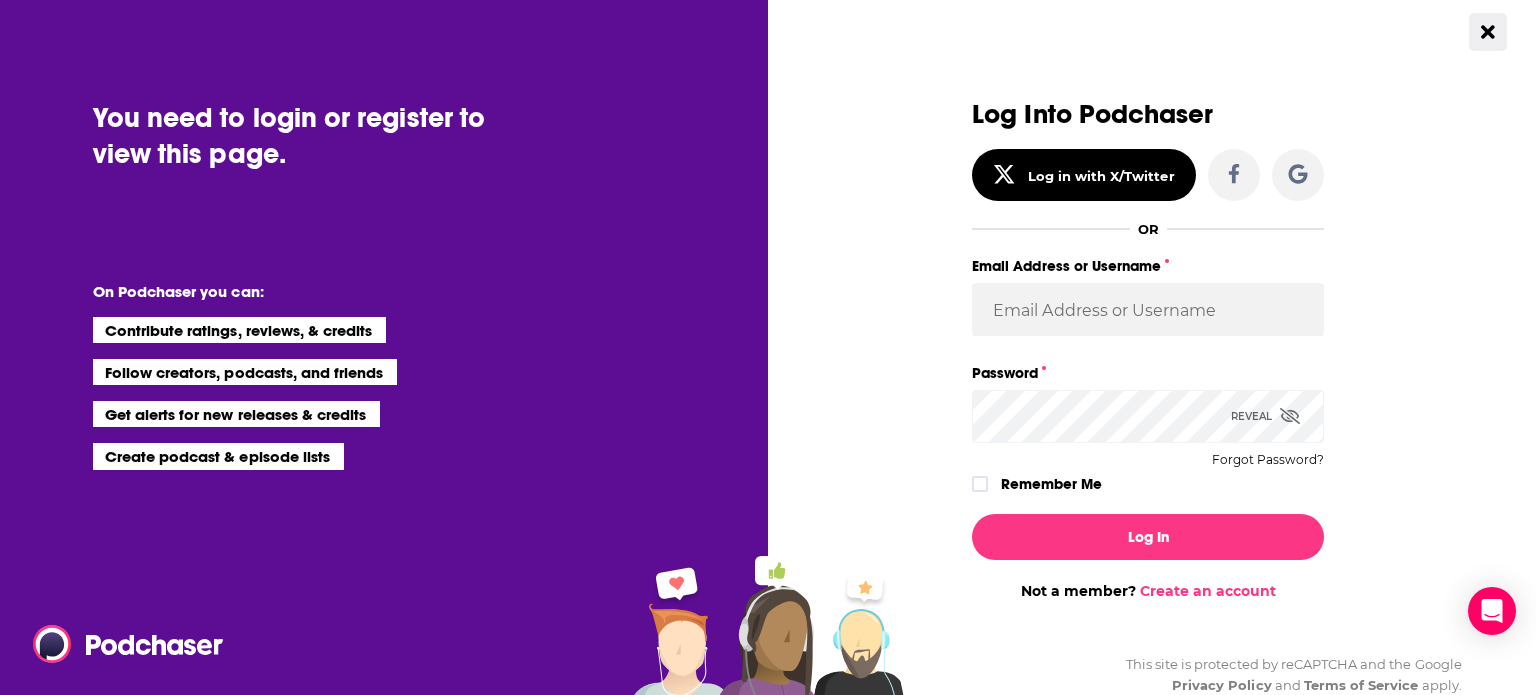 click 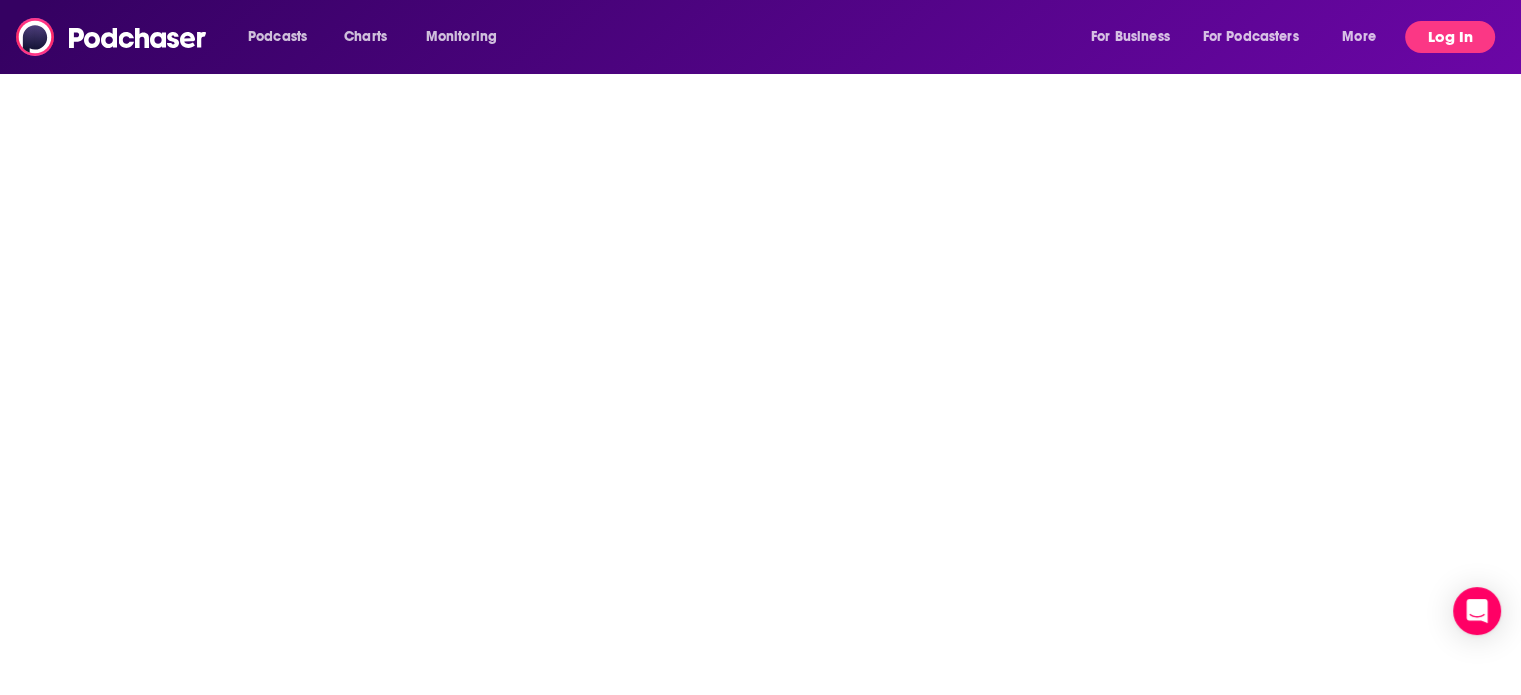 click on "Log In" at bounding box center [1450, 37] 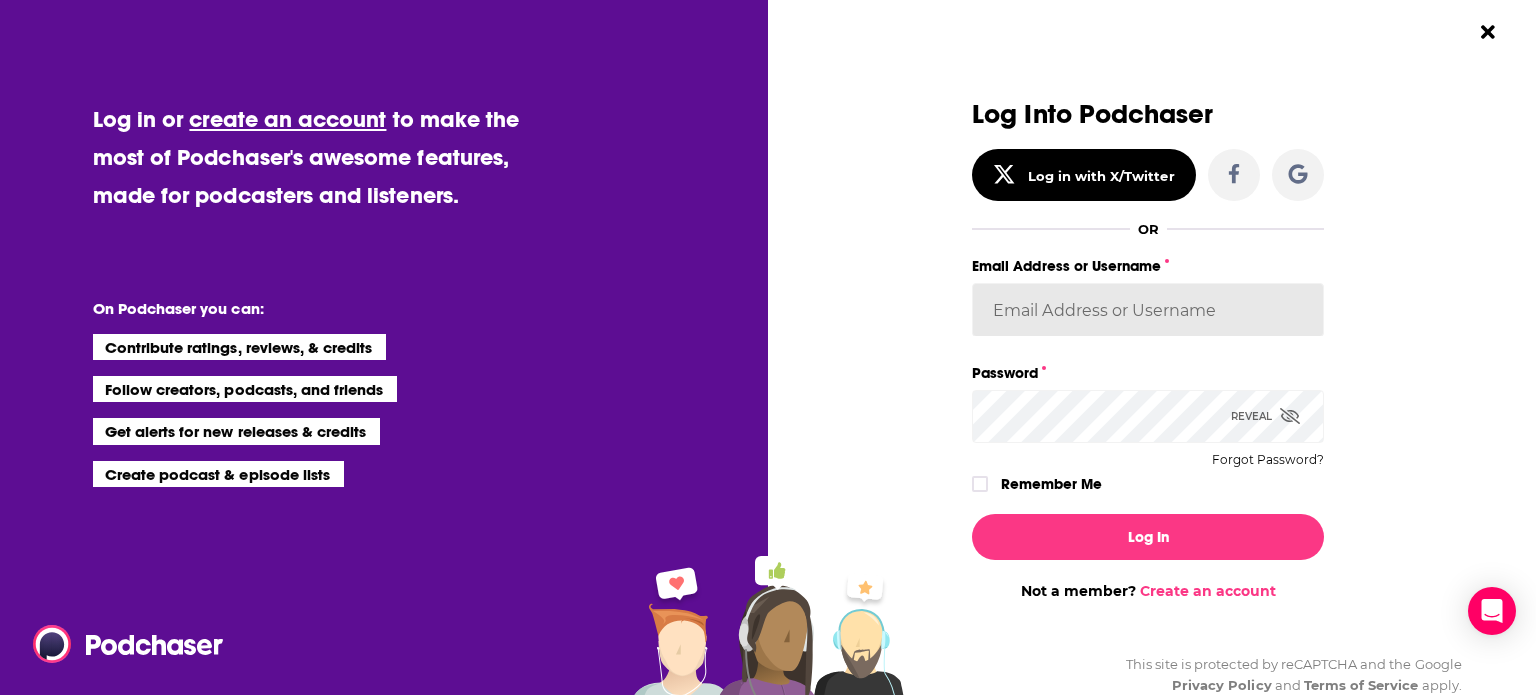 click on "Email Address or Username" at bounding box center [1148, 310] 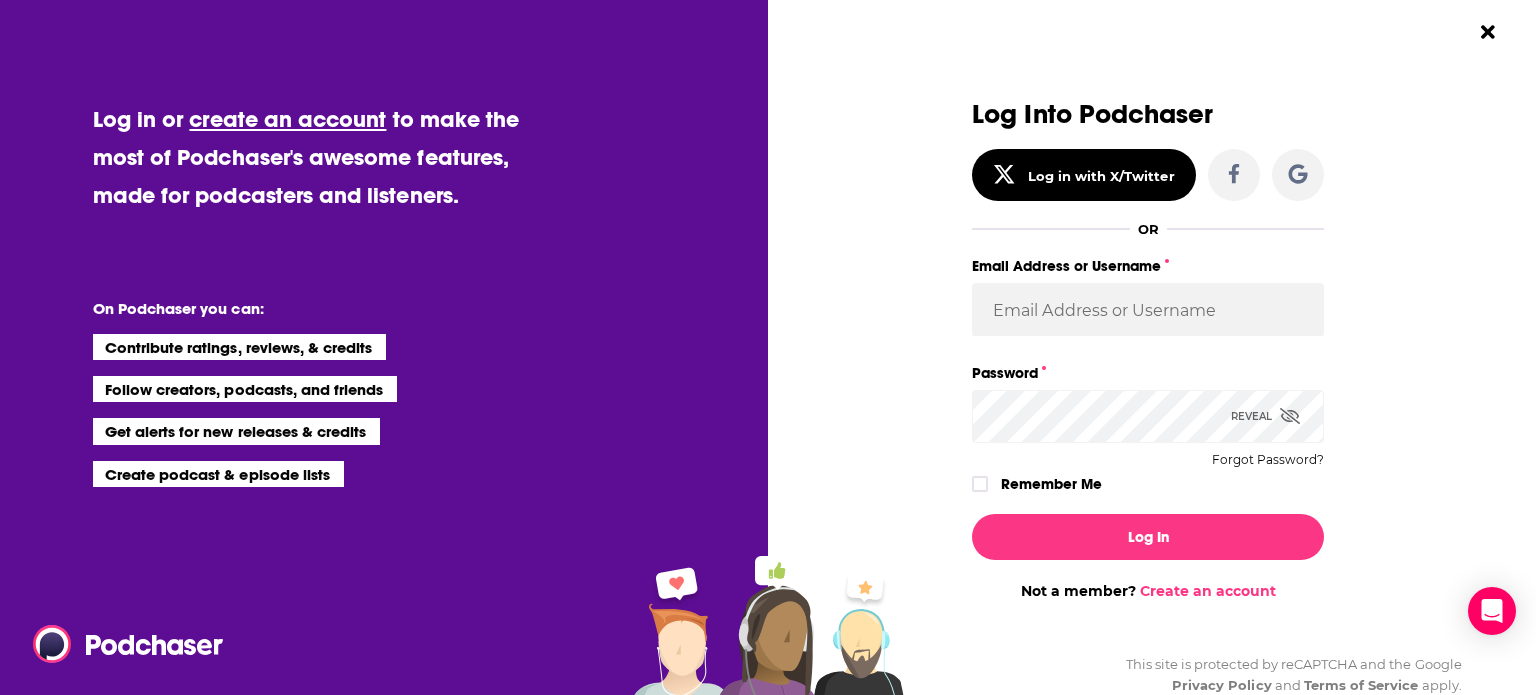 click on "Log Into Podchaser Log in with X/Twitter OR Email Address or Username Password Reveal   Forgot Password? Remember Me Log In Not a member?   Create an account This site is protected by reCAPTCHA and the Google   Privacy Policy   and   Terms of Service   apply." at bounding box center (1159, 347) 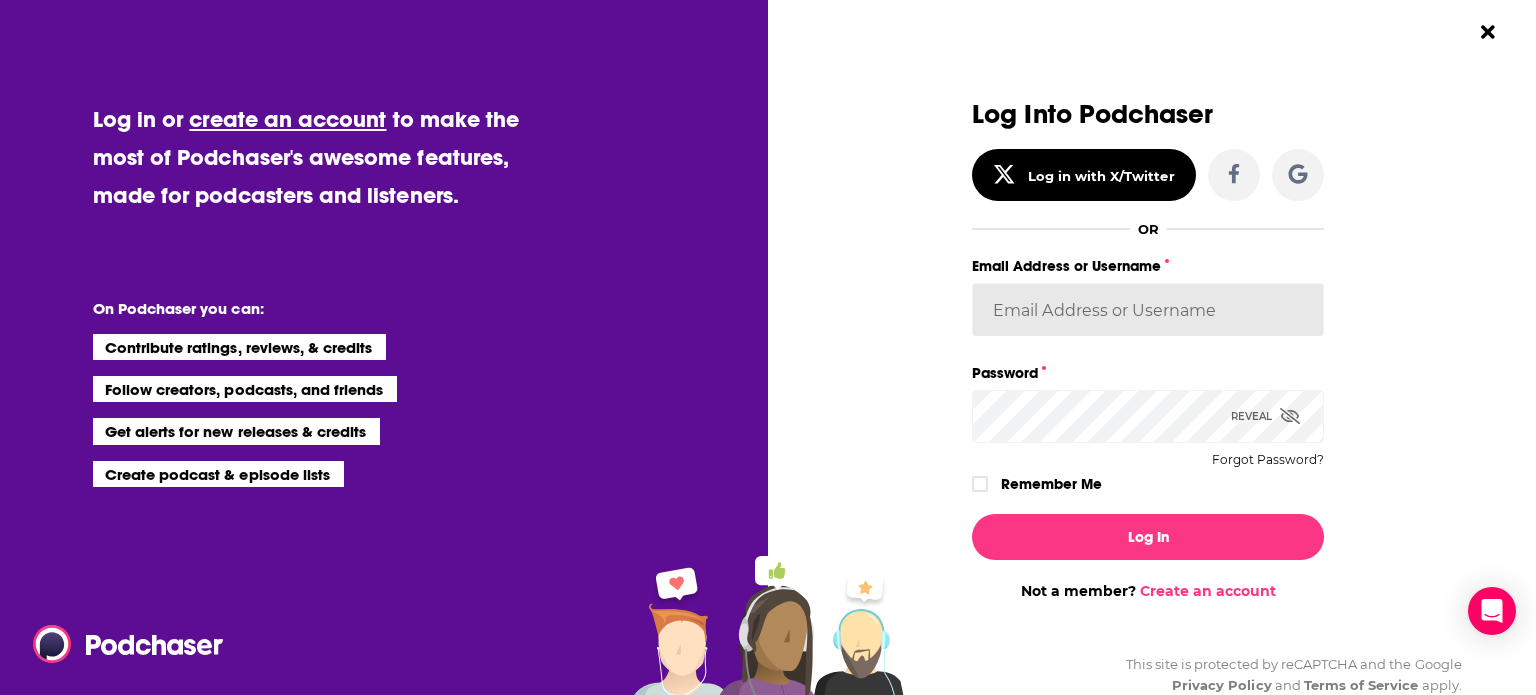 click on "Email Address or Username" at bounding box center (1148, 310) 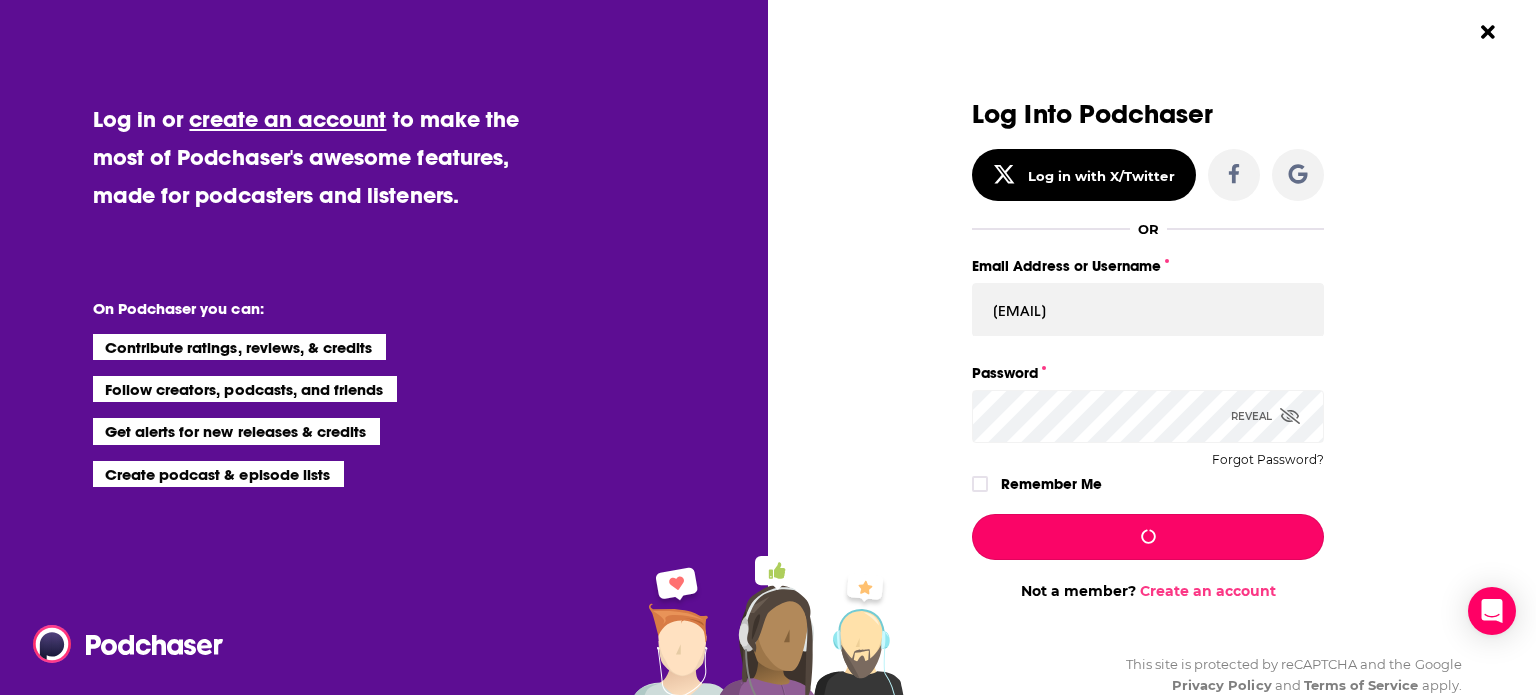 click at bounding box center (1148, 537) 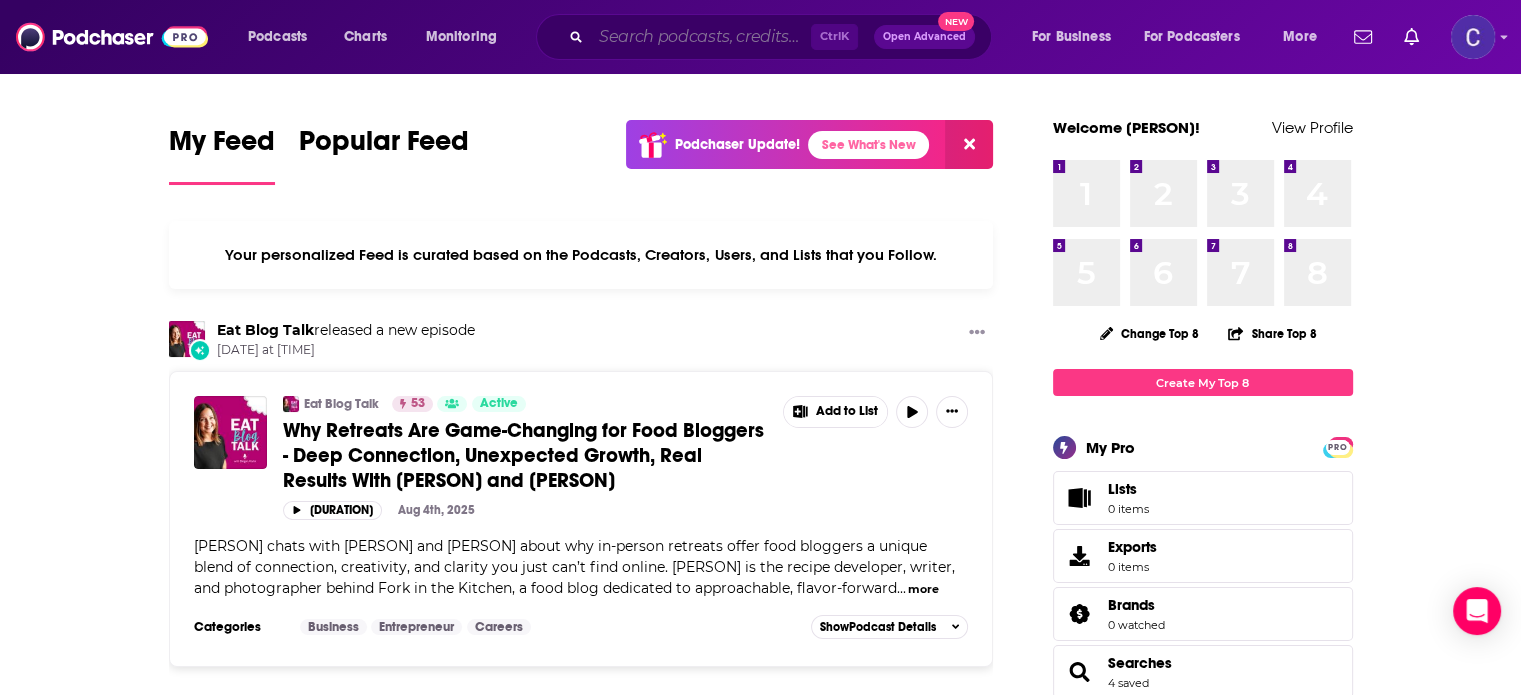 click at bounding box center (701, 37) 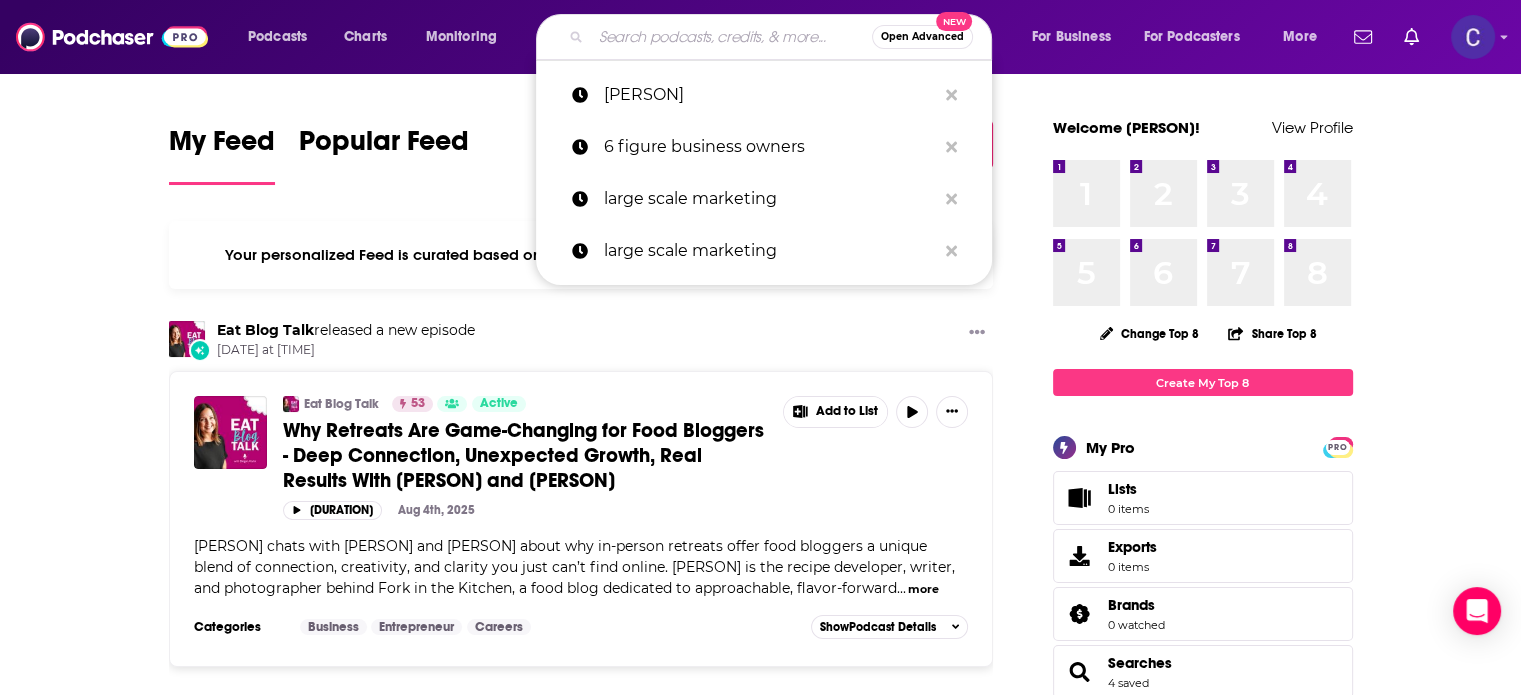 paste on "Chasing Simple Marketing for Entrepreneurs" 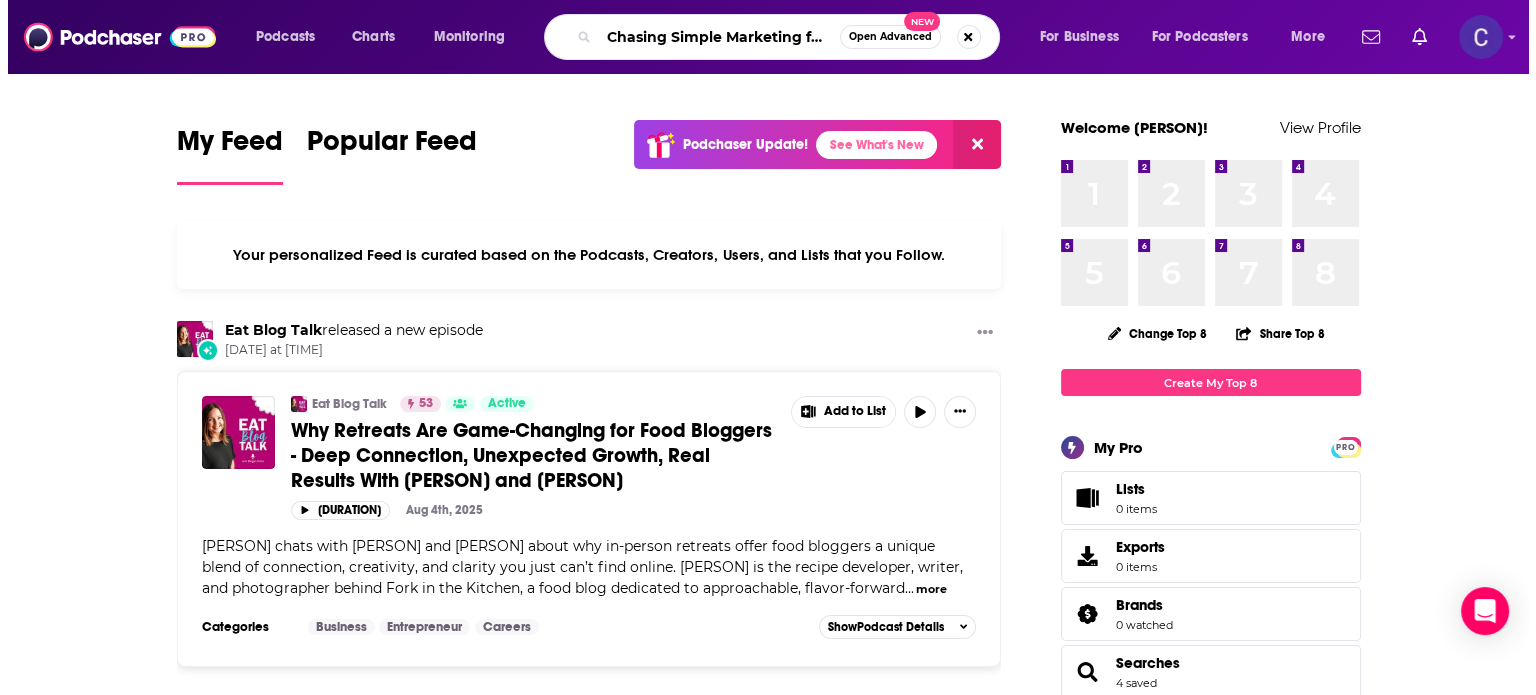 scroll, scrollTop: 0, scrollLeft: 104, axis: horizontal 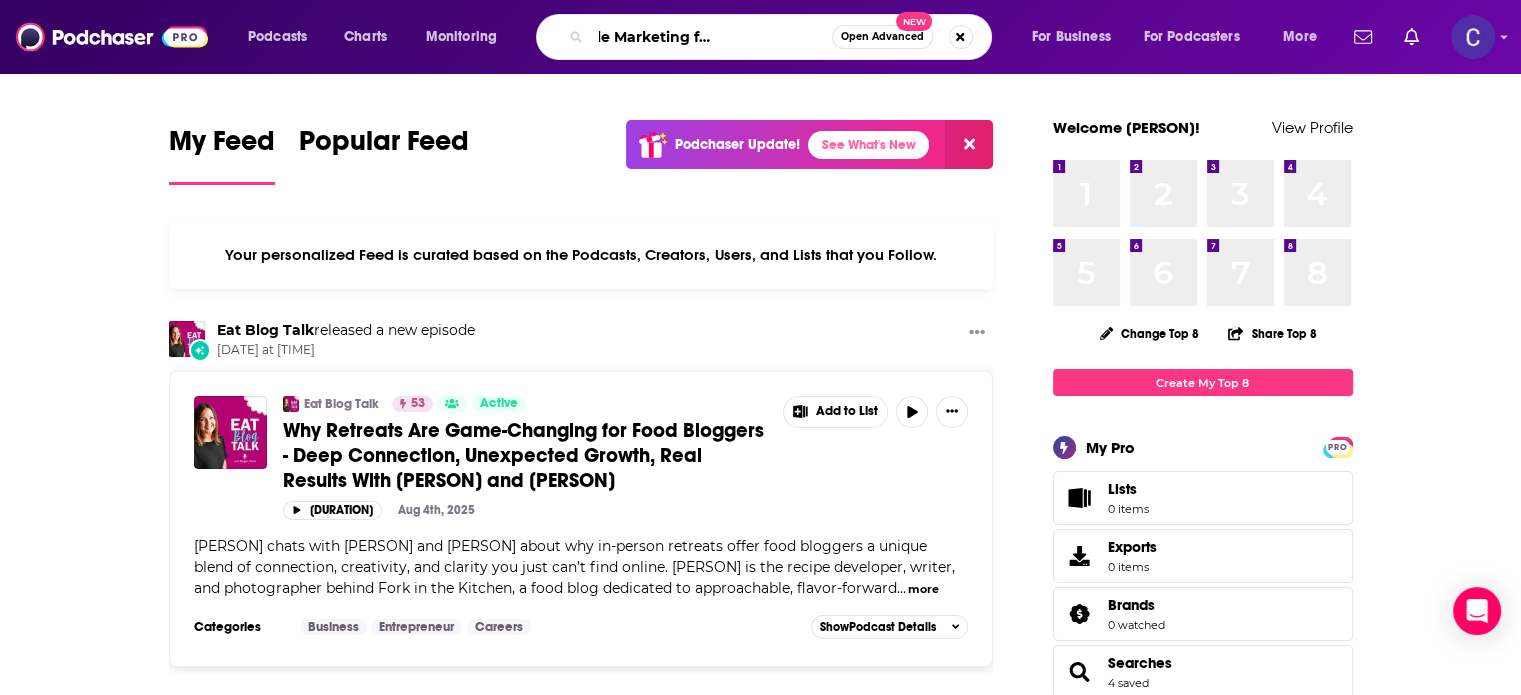 type on "Chasing Simple Marketing for Entrepreneurs" 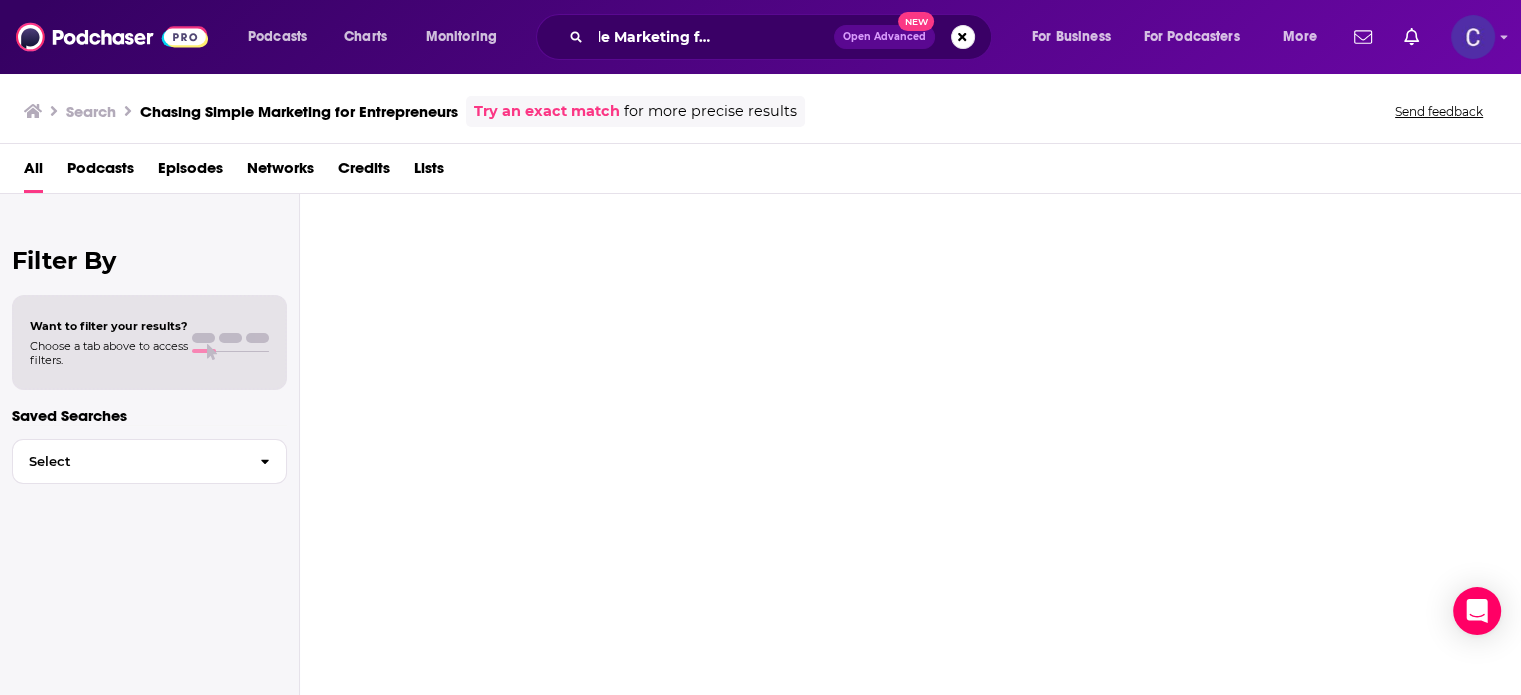 scroll, scrollTop: 0, scrollLeft: 0, axis: both 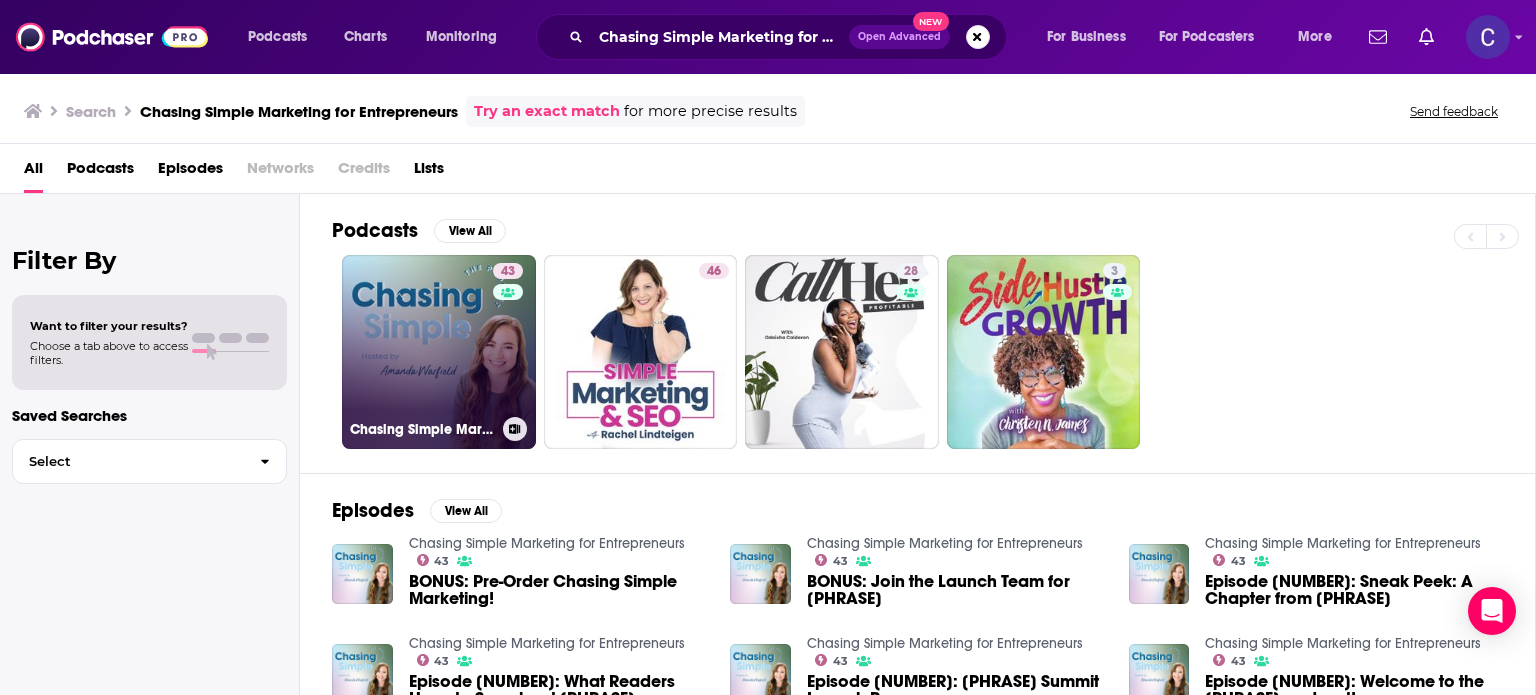 click on "[NUMBER] [PHRASE]" at bounding box center (439, 352) 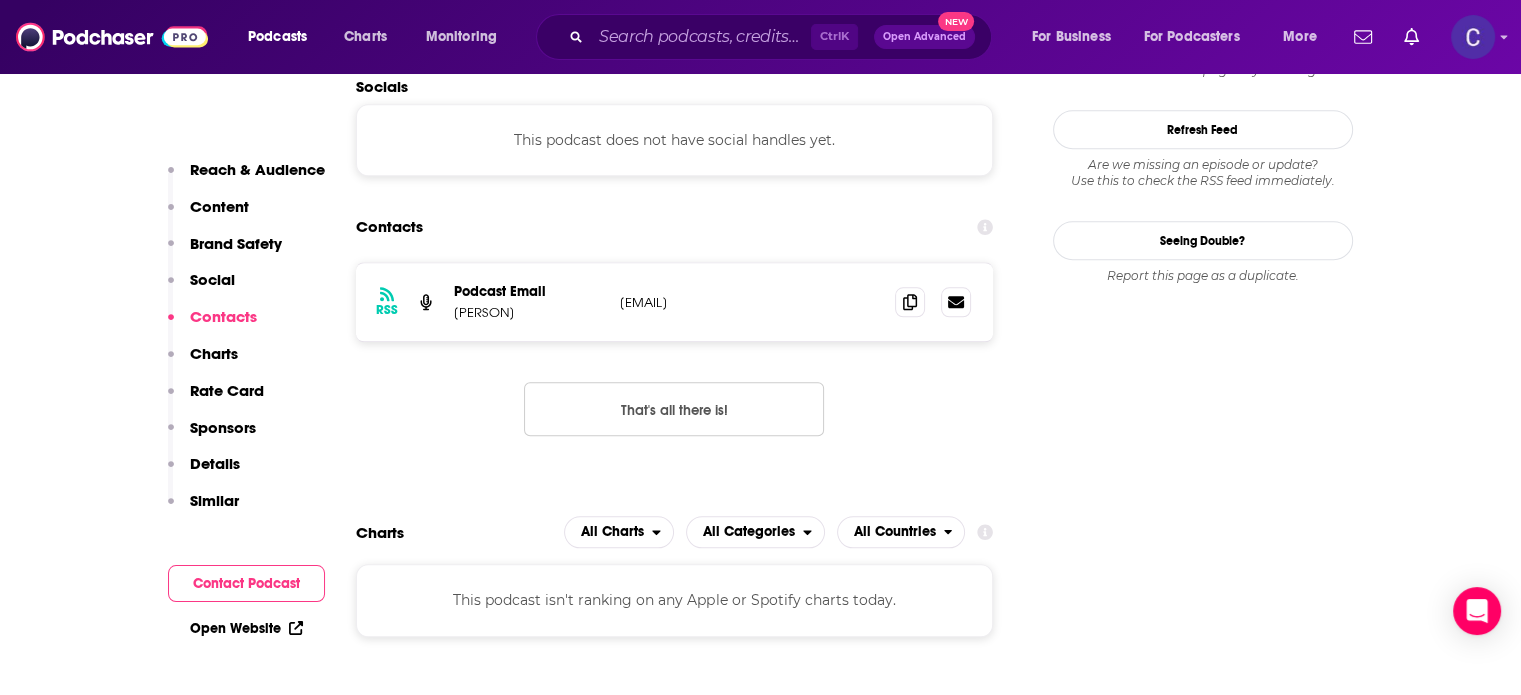 scroll, scrollTop: 1900, scrollLeft: 0, axis: vertical 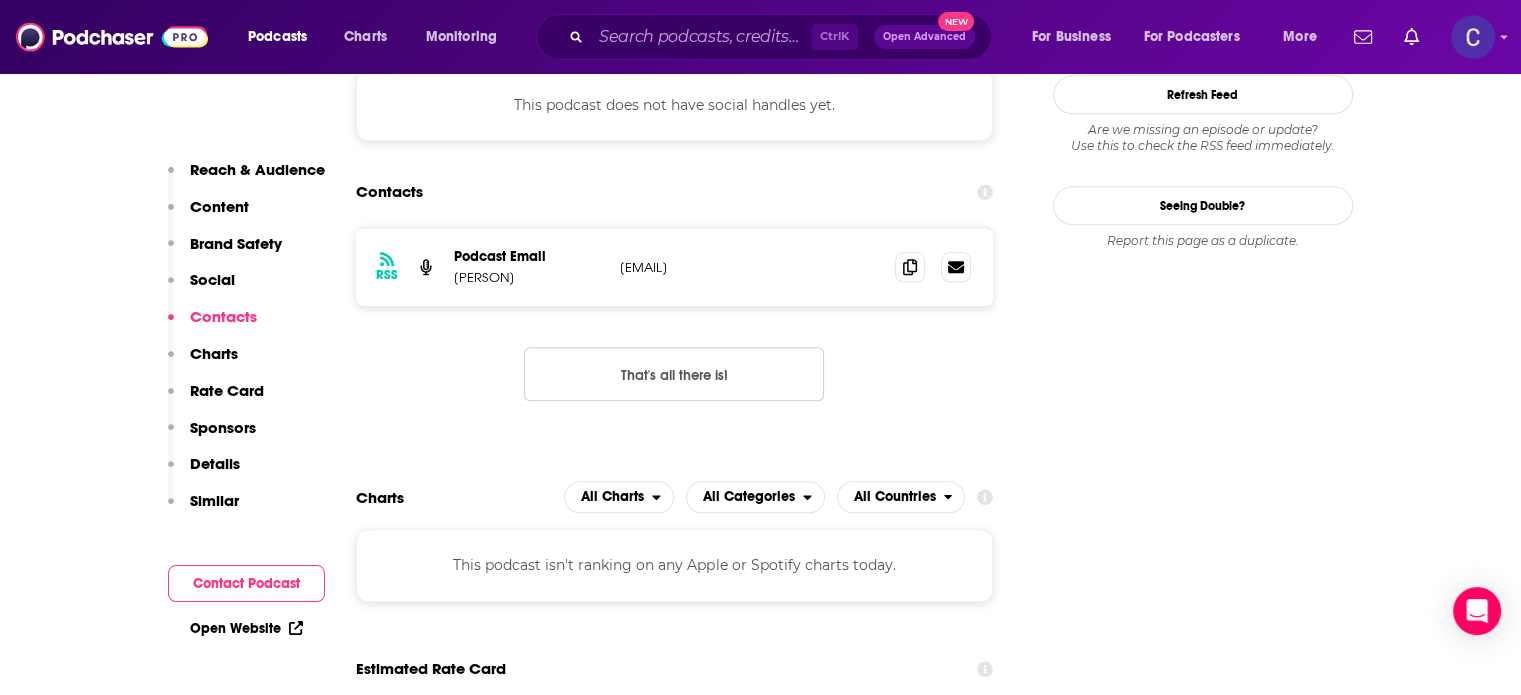 click on "Podcast Email" at bounding box center [529, 256] 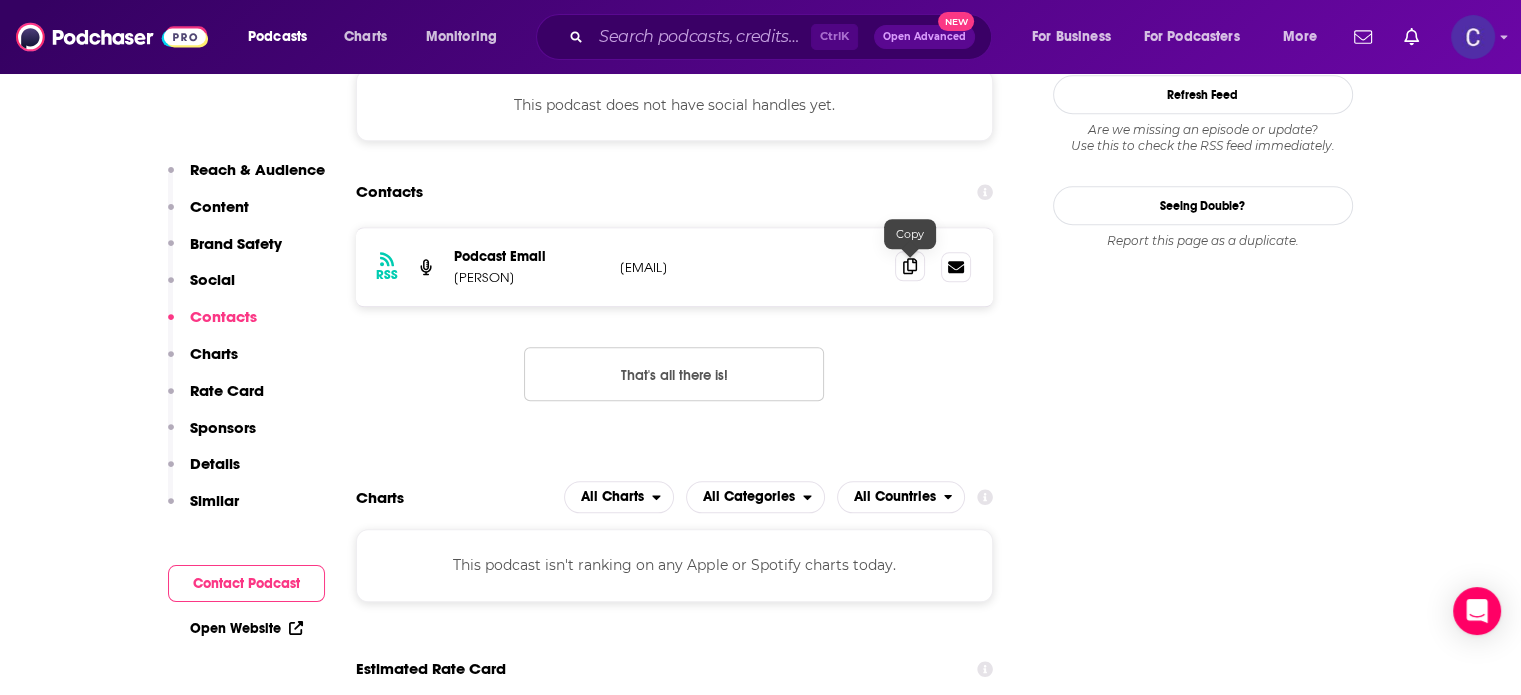 click at bounding box center (910, 266) 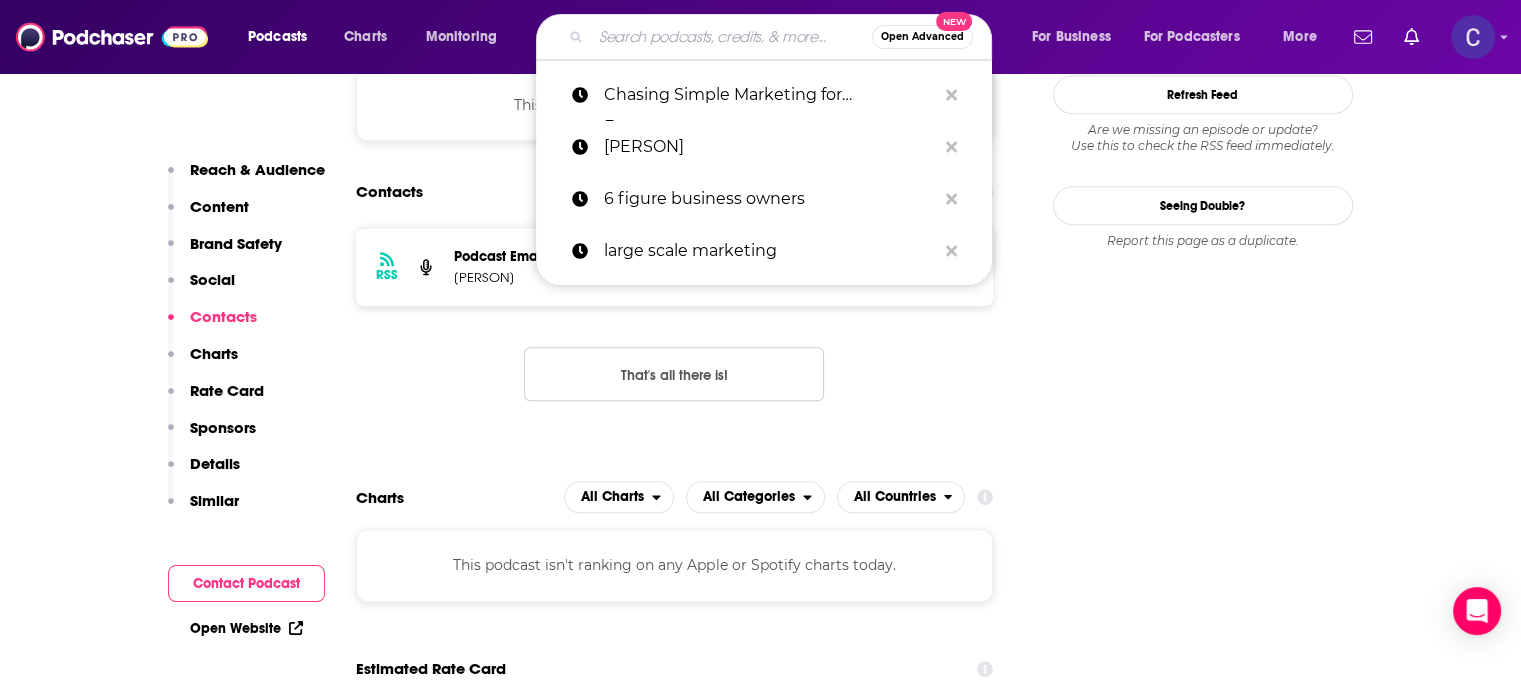 click at bounding box center [731, 37] 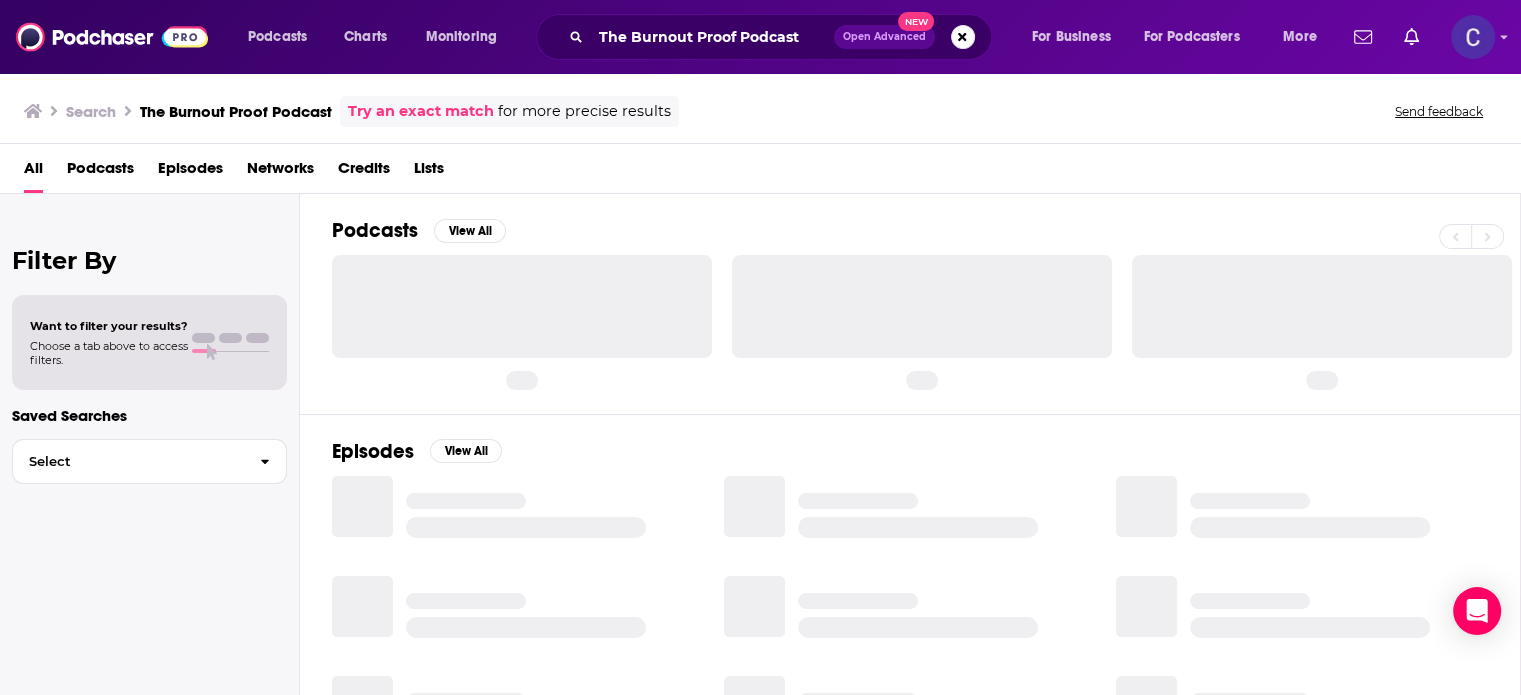 scroll, scrollTop: 0, scrollLeft: 0, axis: both 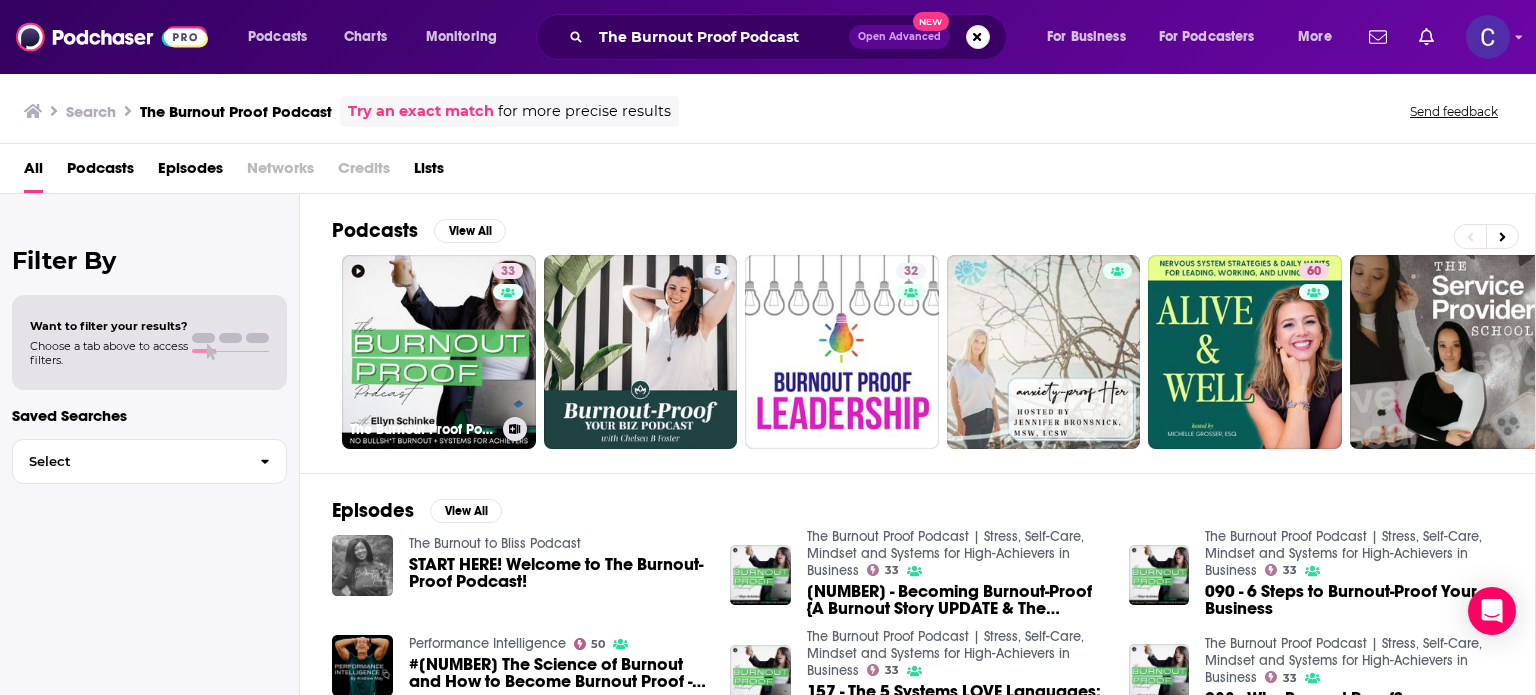 drag, startPoint x: 413, startPoint y: 347, endPoint x: 1526, endPoint y: 151, distance: 1130.1261 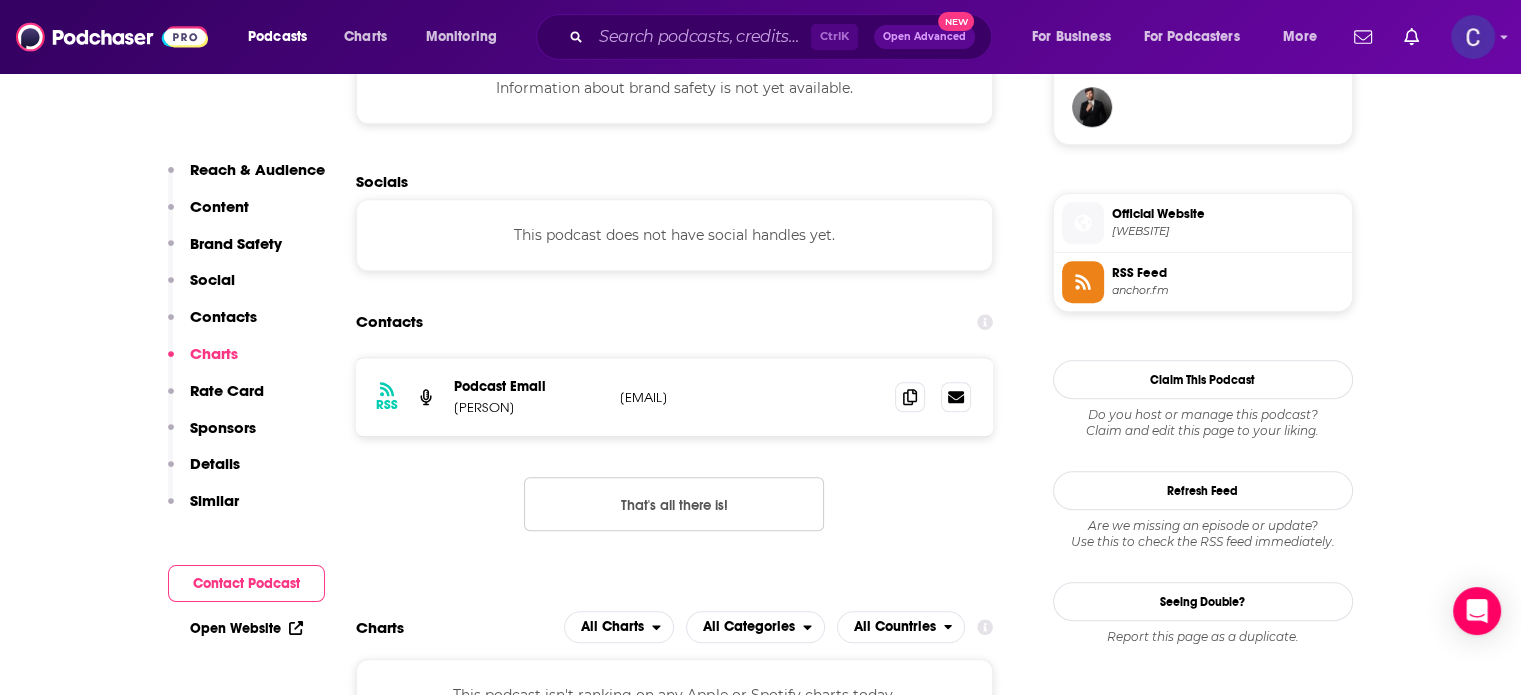 scroll, scrollTop: 1800, scrollLeft: 0, axis: vertical 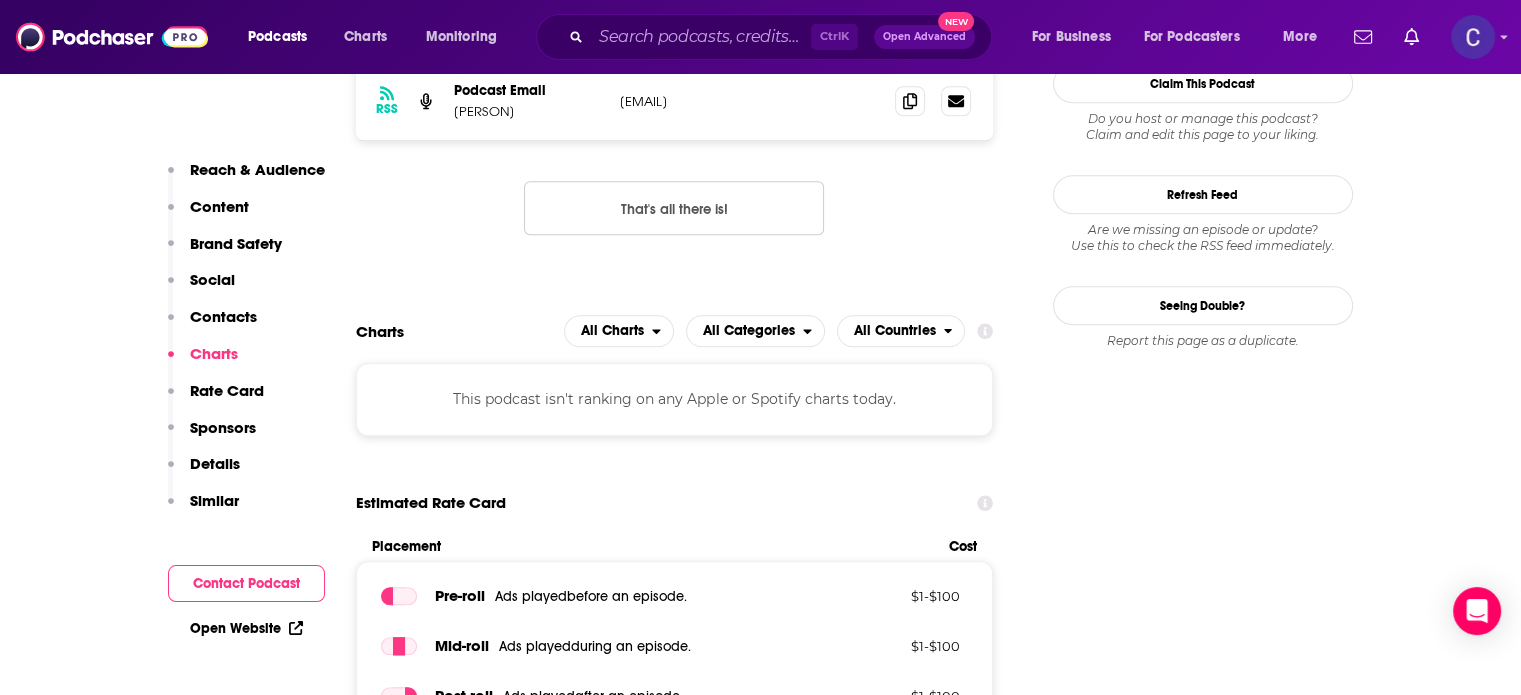 drag, startPoint x: 453, startPoint y: 116, endPoint x: 528, endPoint y: 118, distance: 75.026665 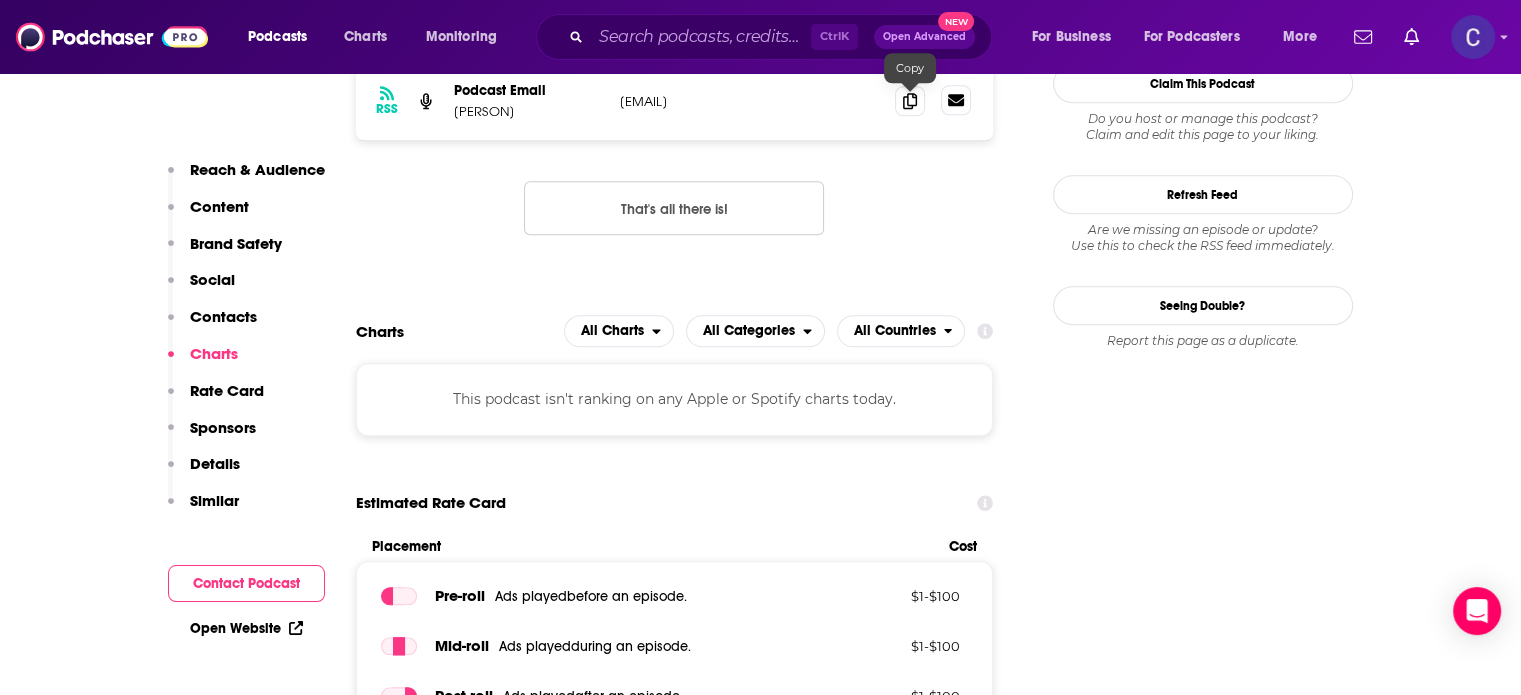 drag, startPoint x: 908, startPoint y: 104, endPoint x: 941, endPoint y: 102, distance: 33.06055 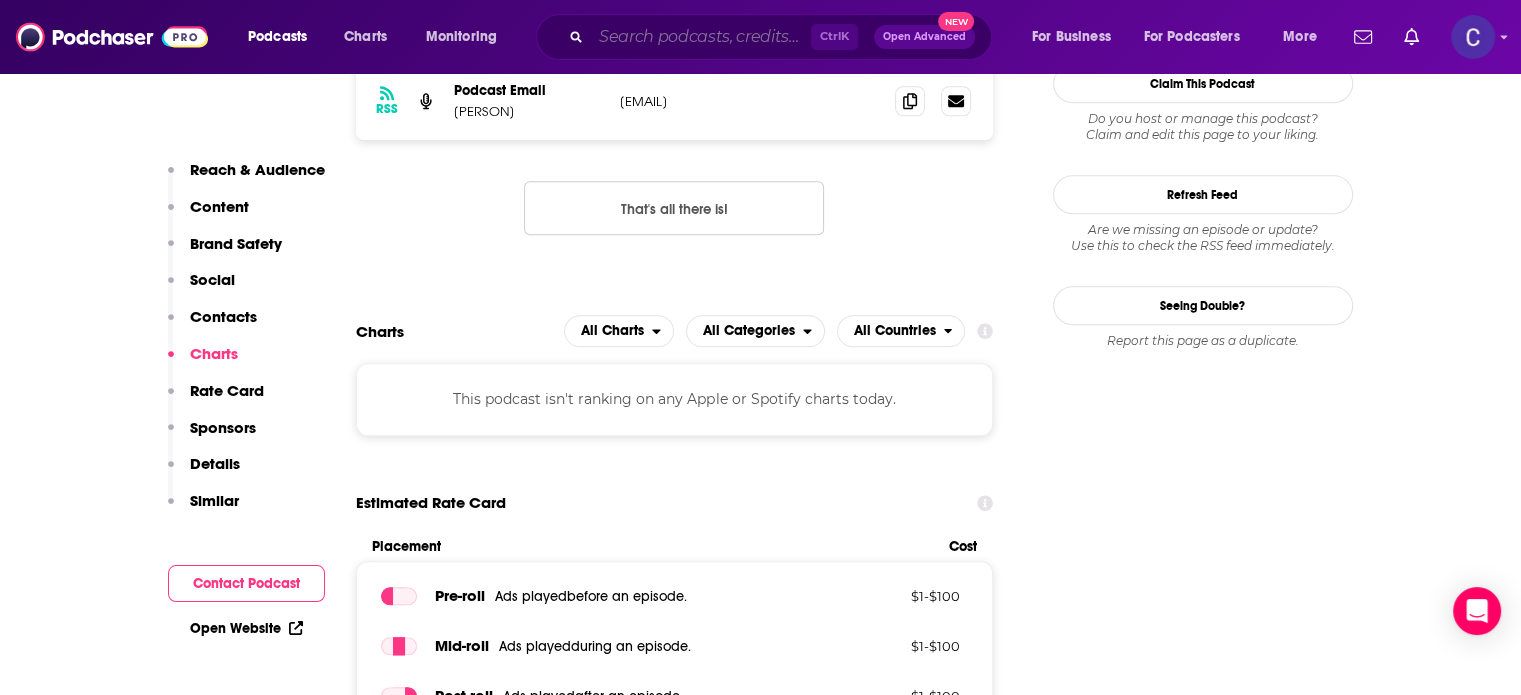 click at bounding box center (701, 37) 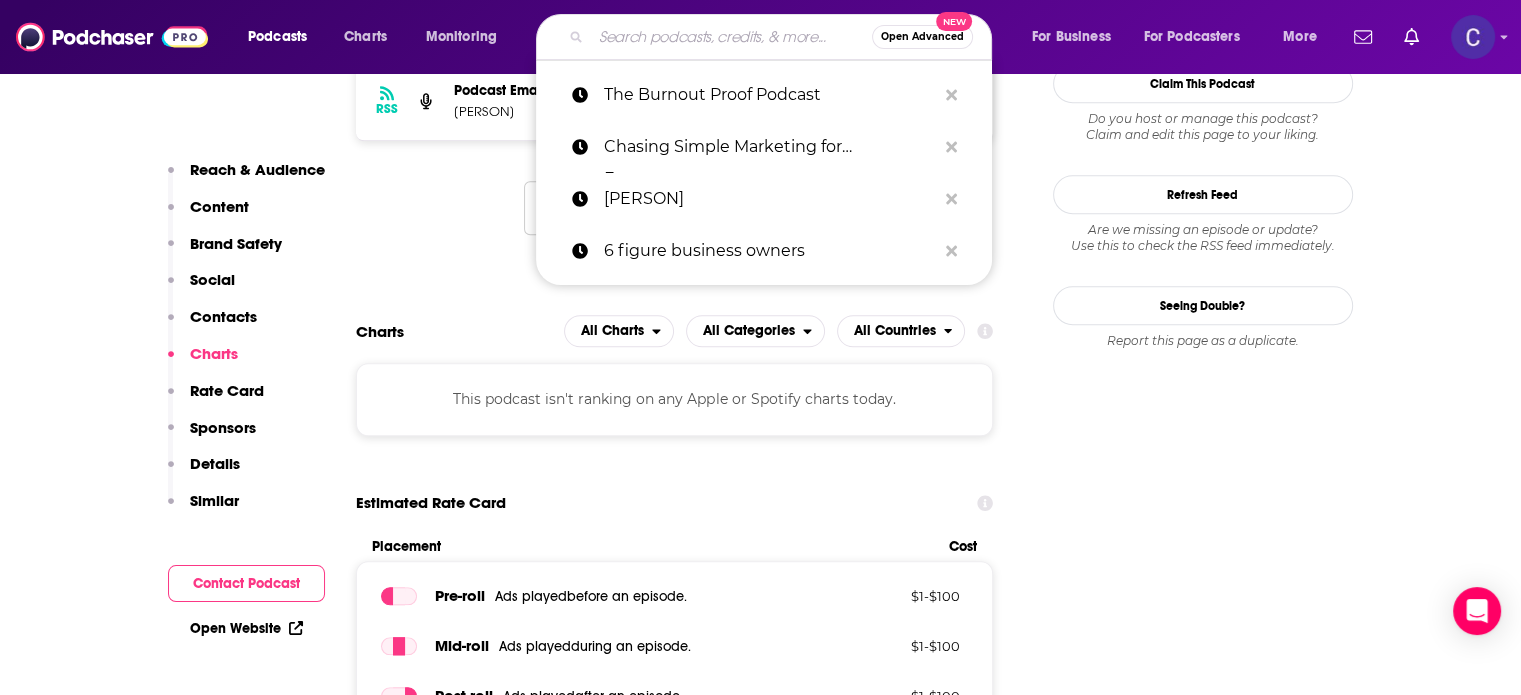 click at bounding box center (731, 37) 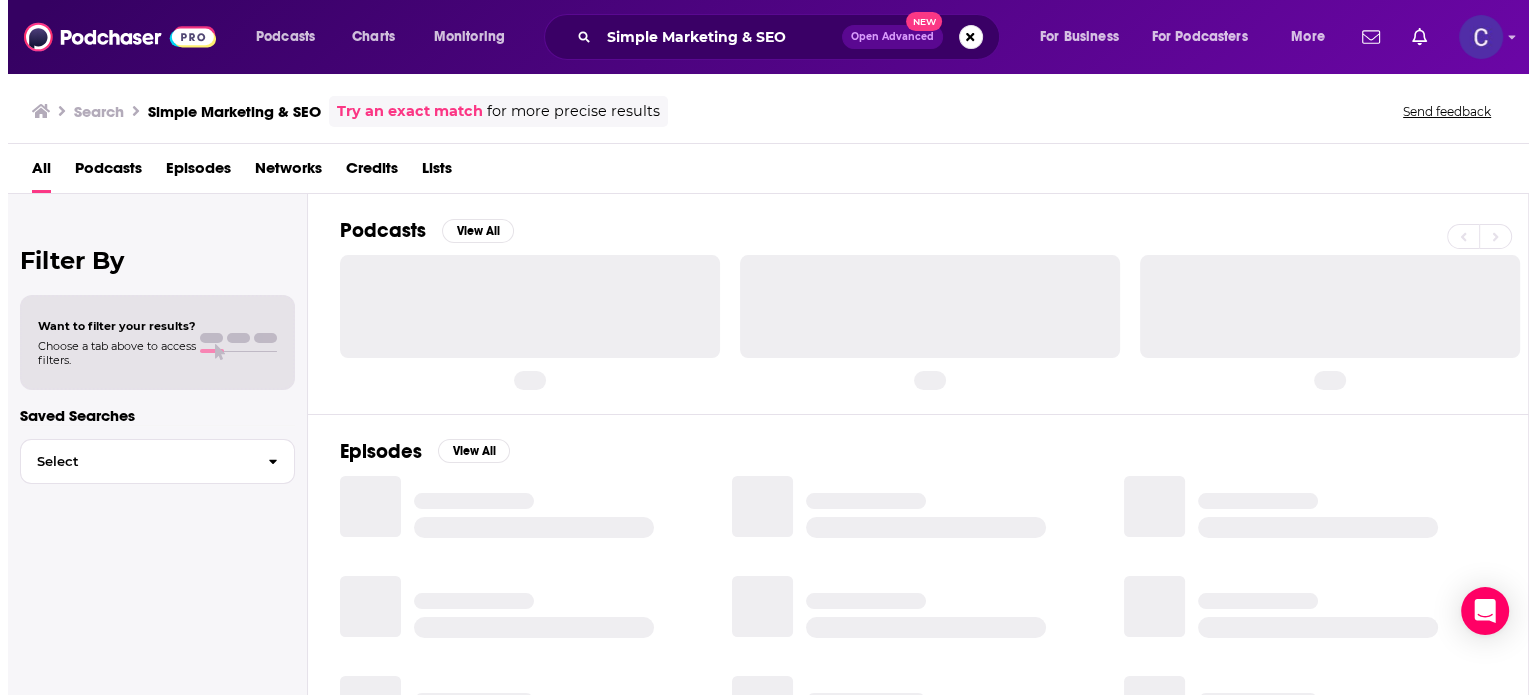 scroll, scrollTop: 0, scrollLeft: 0, axis: both 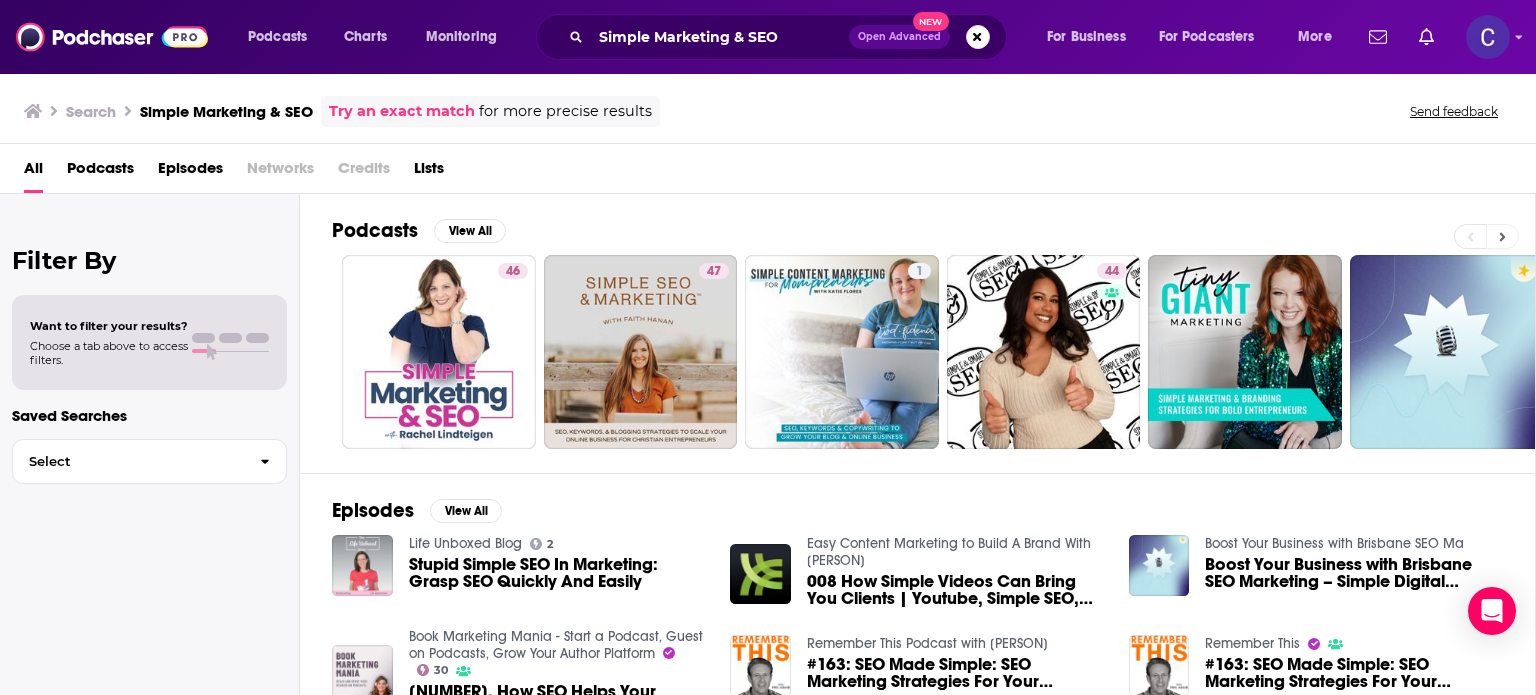 click at bounding box center (1502, 236) 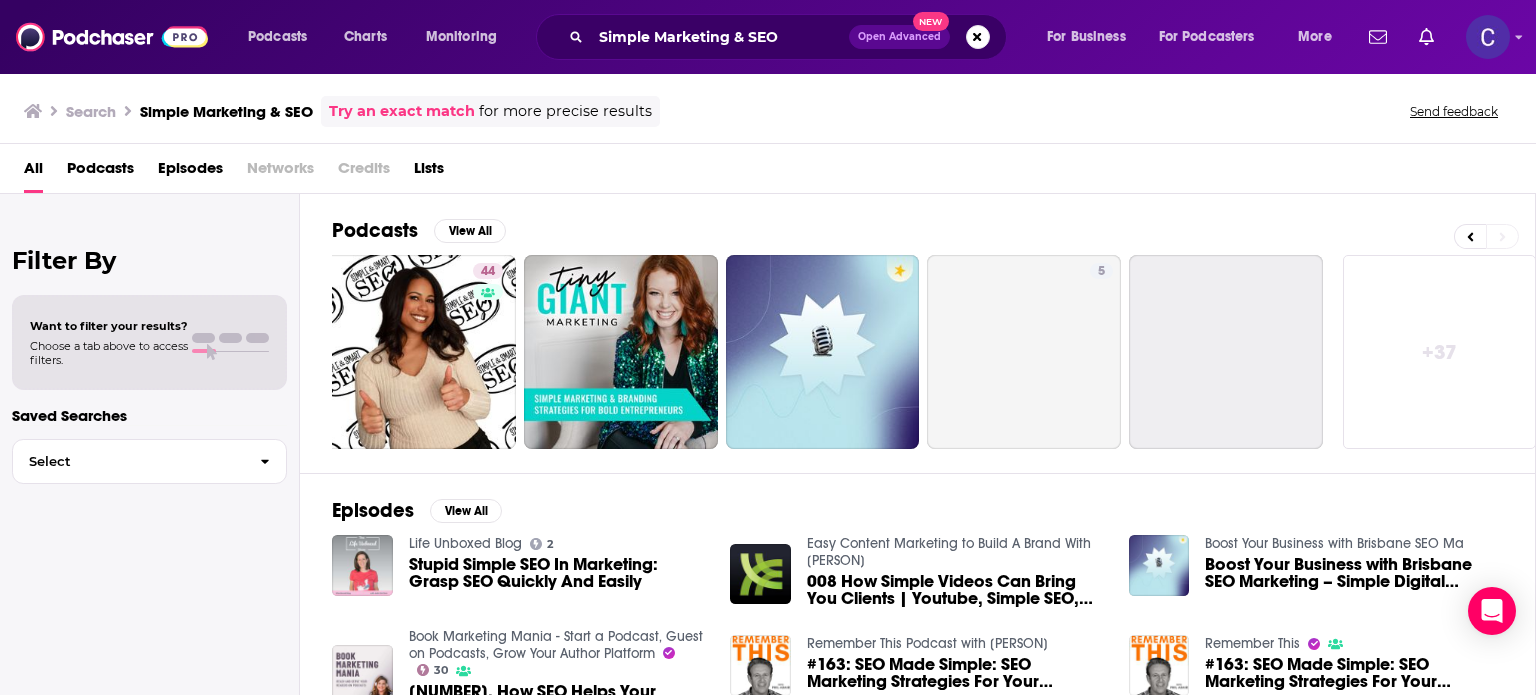 scroll, scrollTop: 0, scrollLeft: 632, axis: horizontal 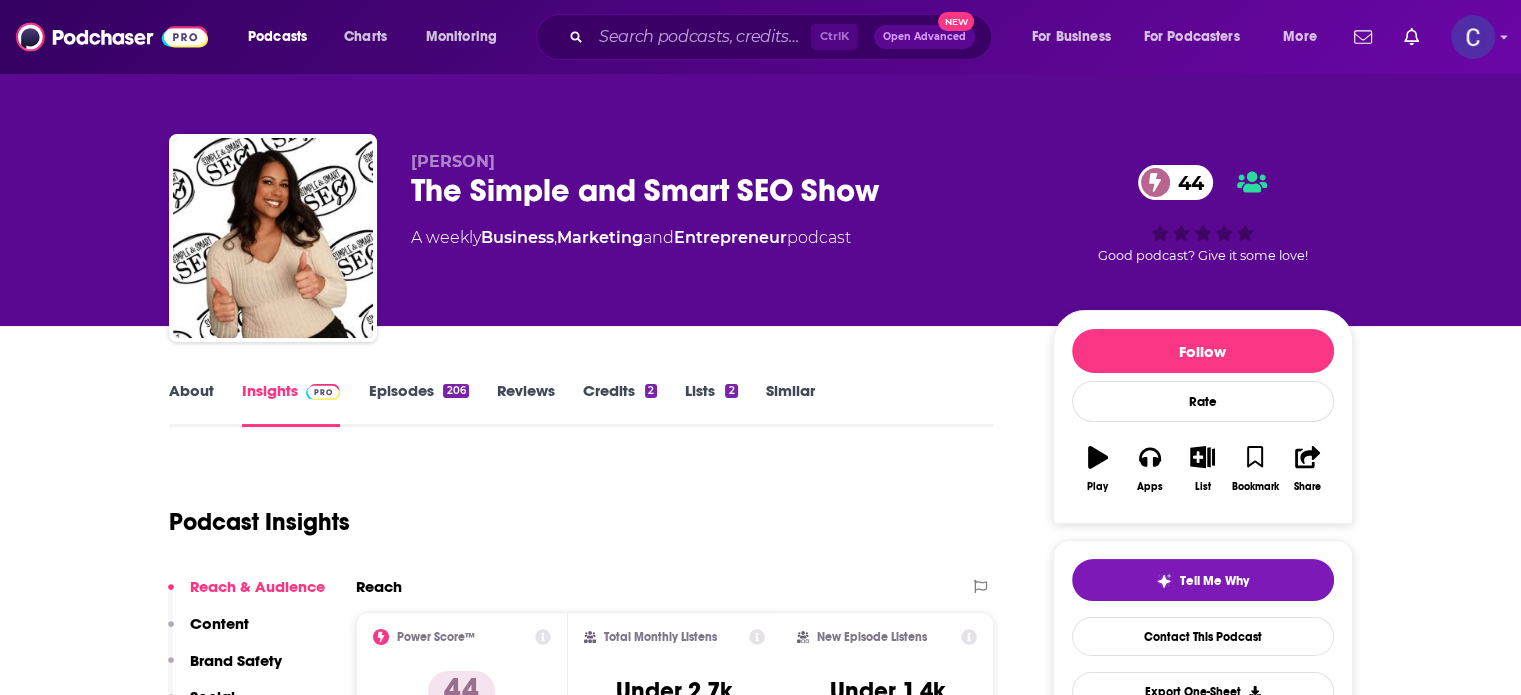 click on "About" at bounding box center [191, 404] 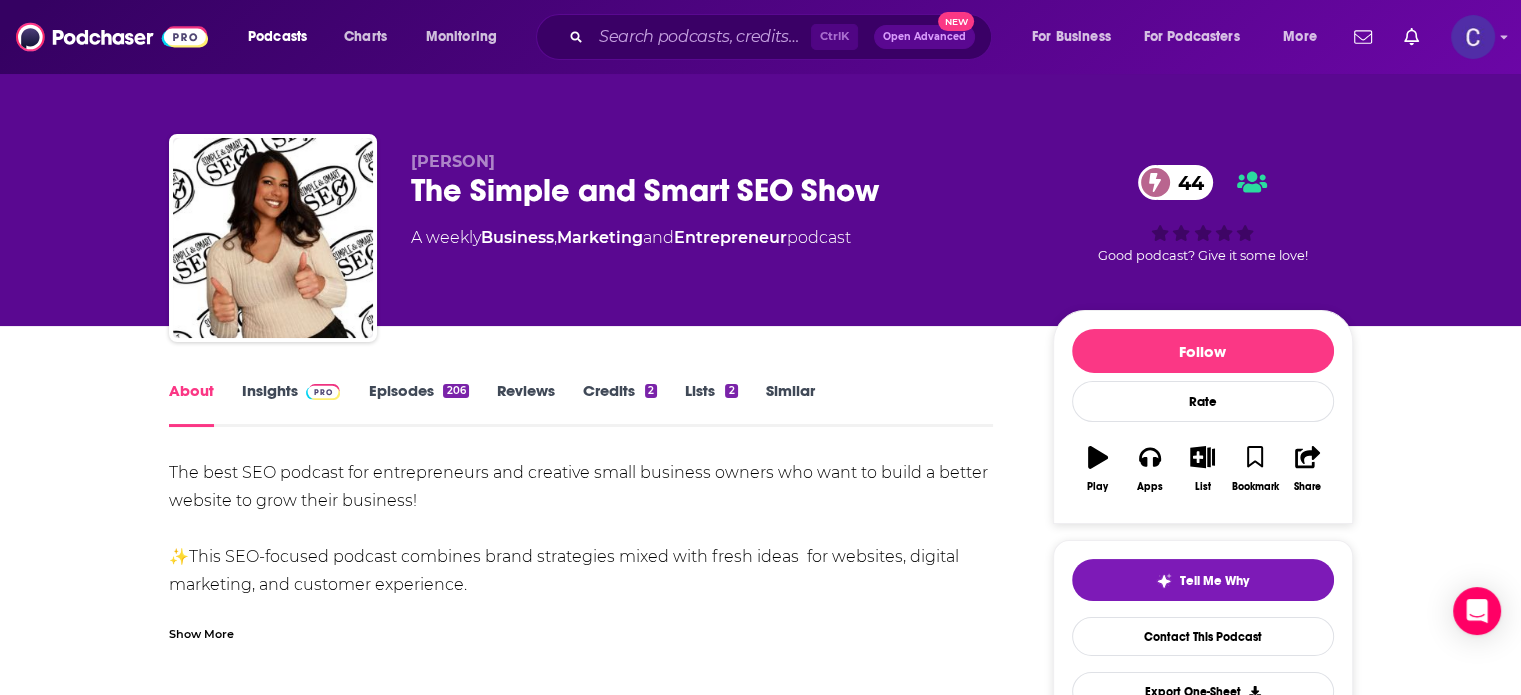 click on "Episodes 206" at bounding box center [418, 404] 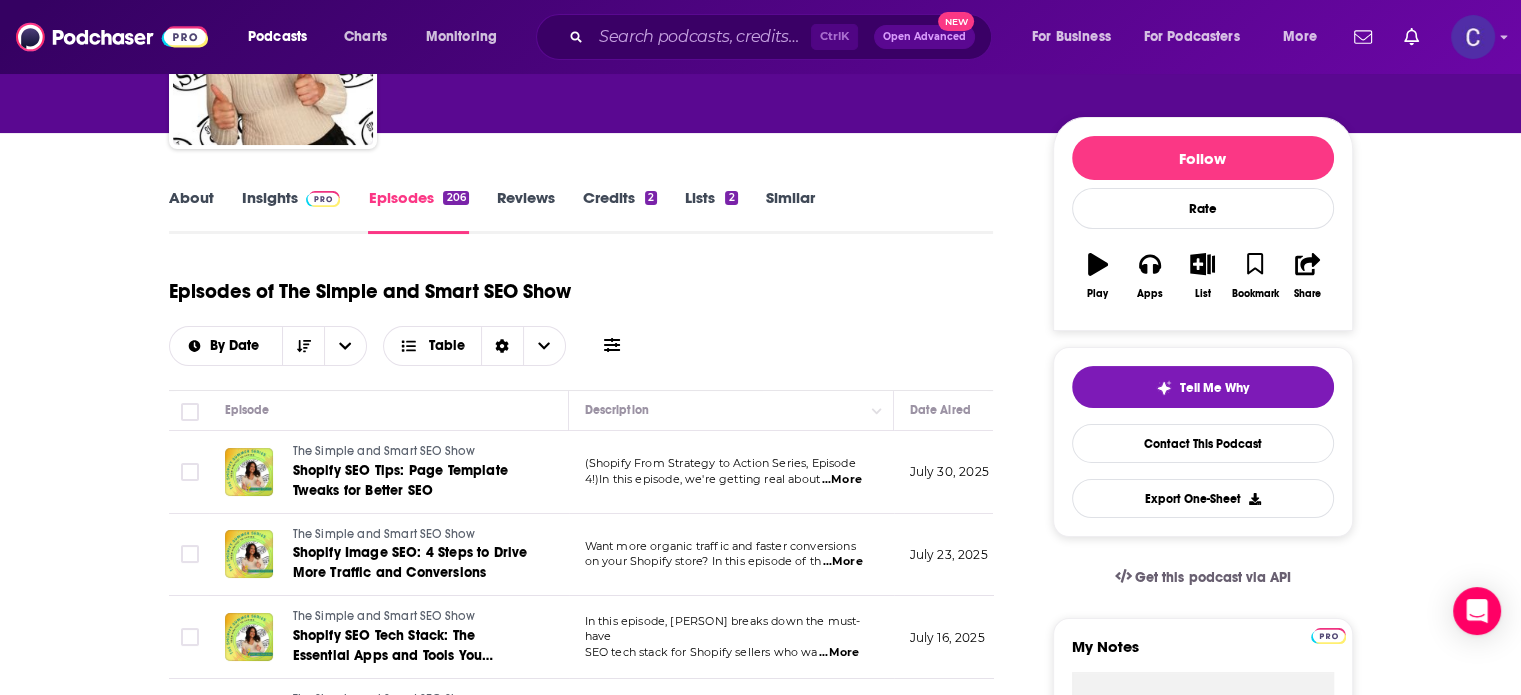 scroll, scrollTop: 0, scrollLeft: 0, axis: both 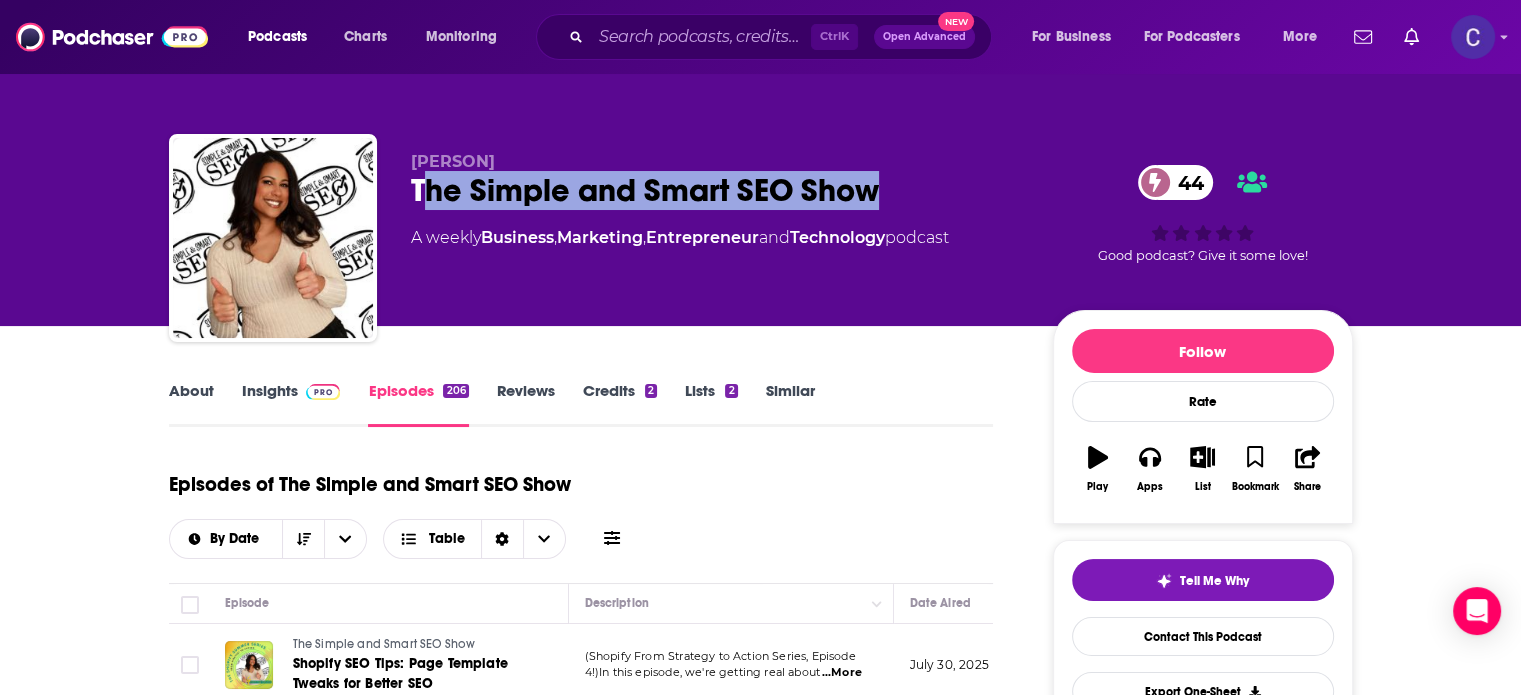 drag, startPoint x: 418, startPoint y: 182, endPoint x: 892, endPoint y: 204, distance: 474.51028 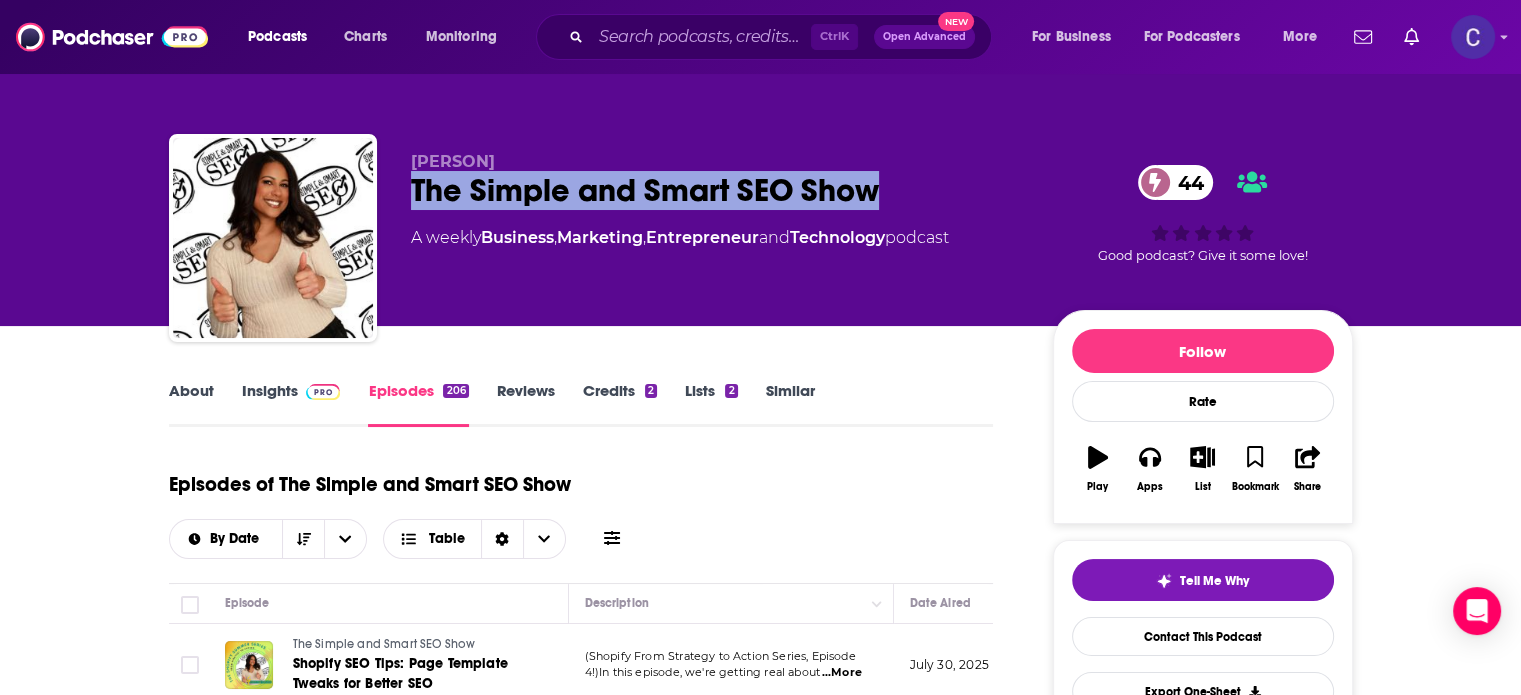 drag, startPoint x: 412, startPoint y: 185, endPoint x: 870, endPoint y: 195, distance: 458.10916 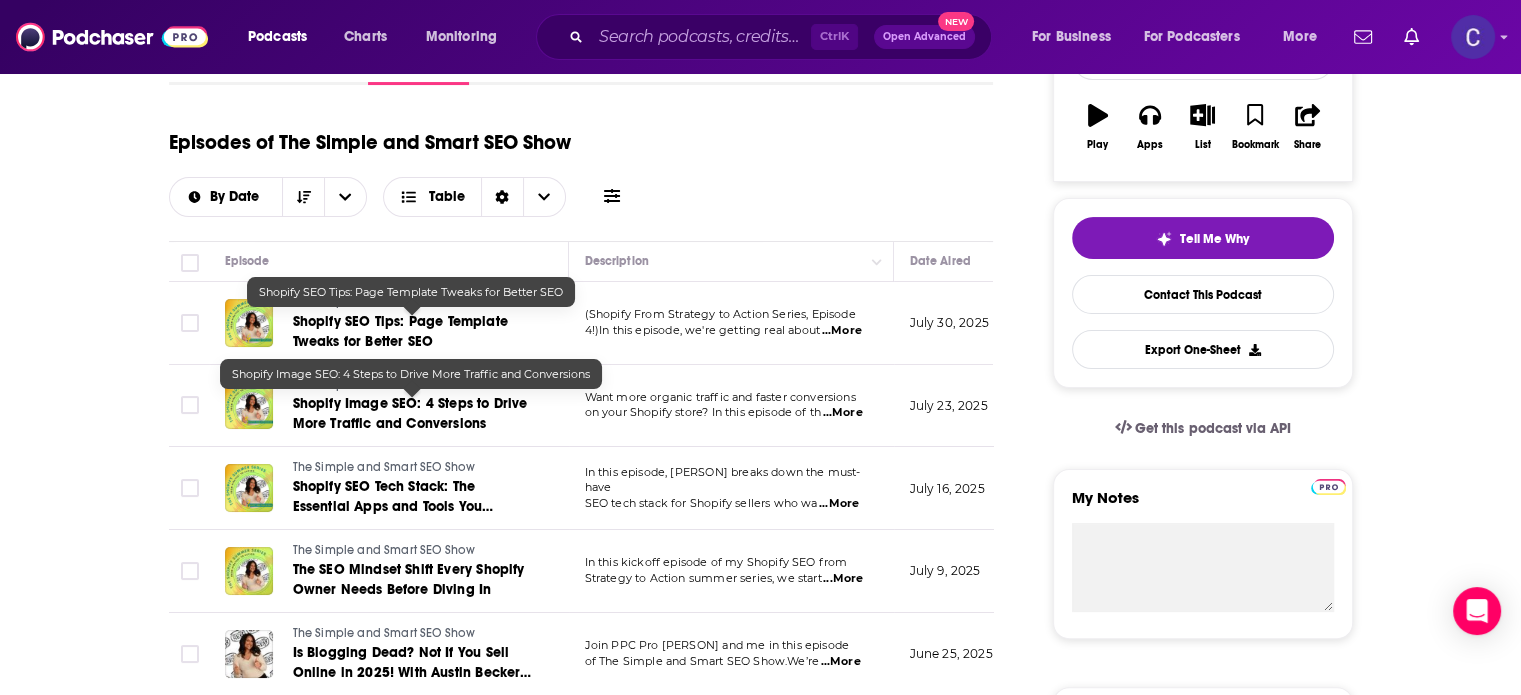 scroll, scrollTop: 108, scrollLeft: 0, axis: vertical 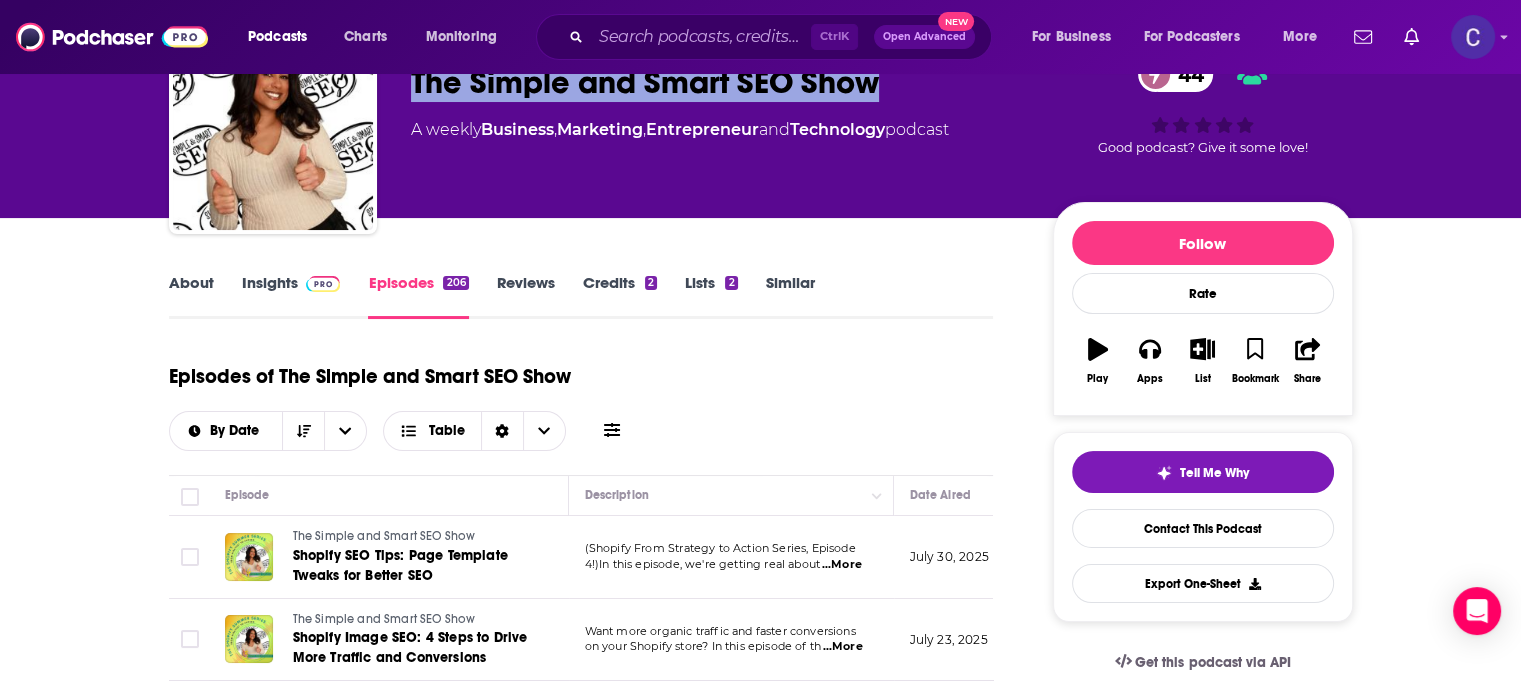 click on "Insights" at bounding box center (291, 296) 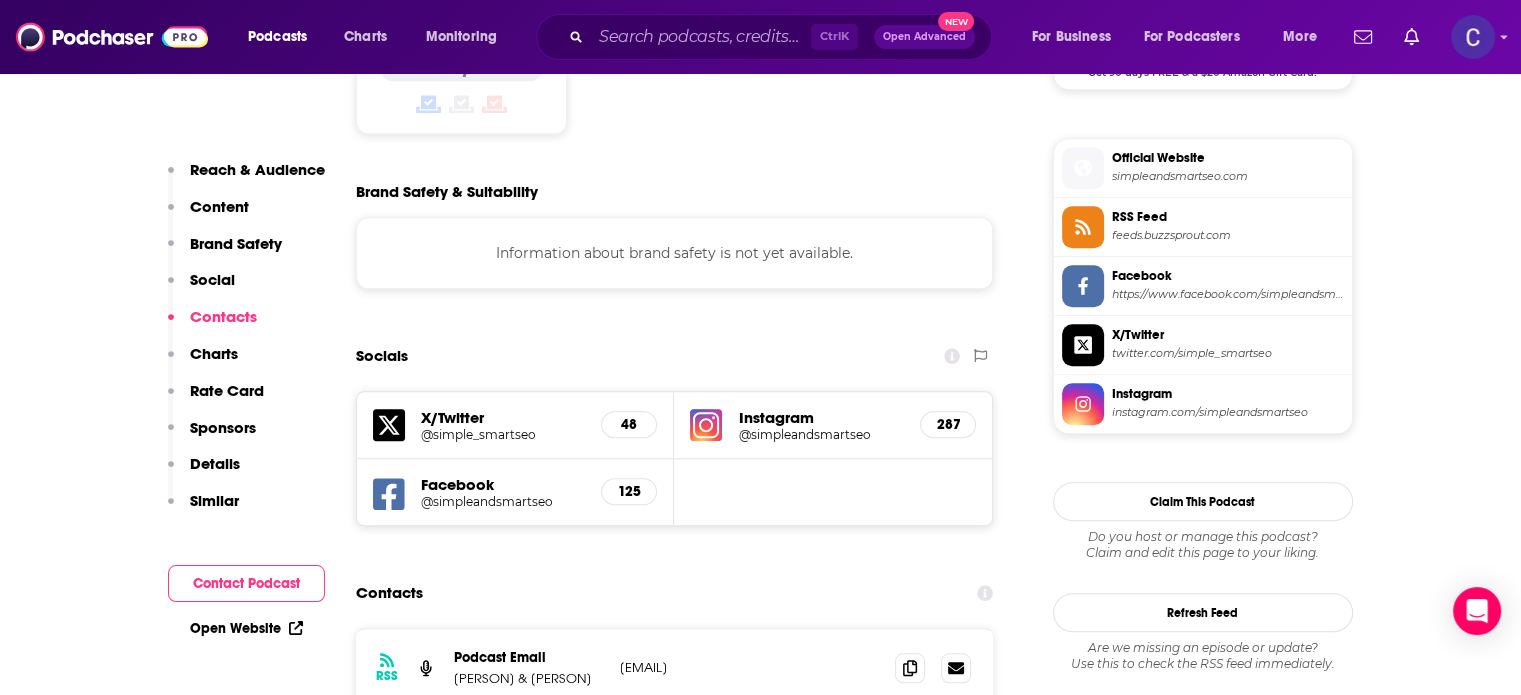 scroll, scrollTop: 2100, scrollLeft: 0, axis: vertical 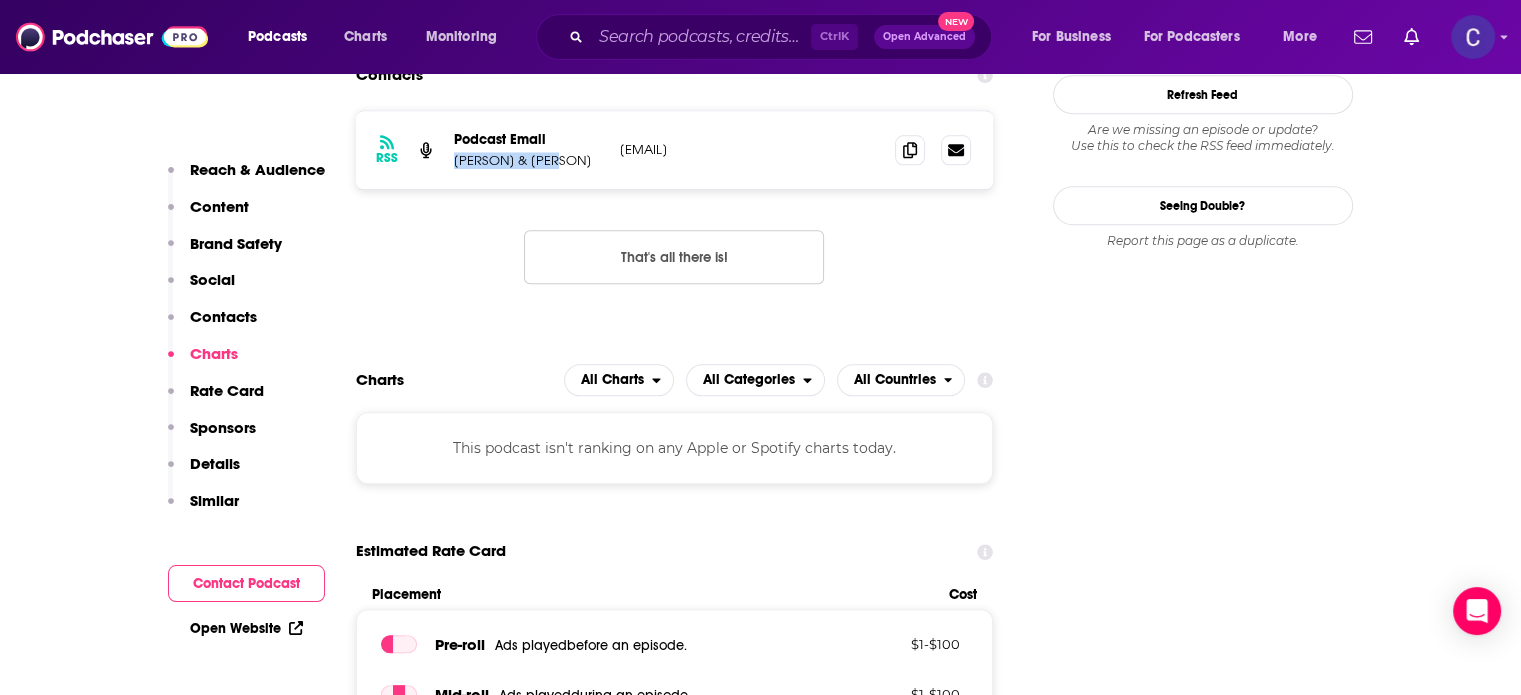 drag, startPoint x: 455, startPoint y: 167, endPoint x: 545, endPoint y: 167, distance: 90 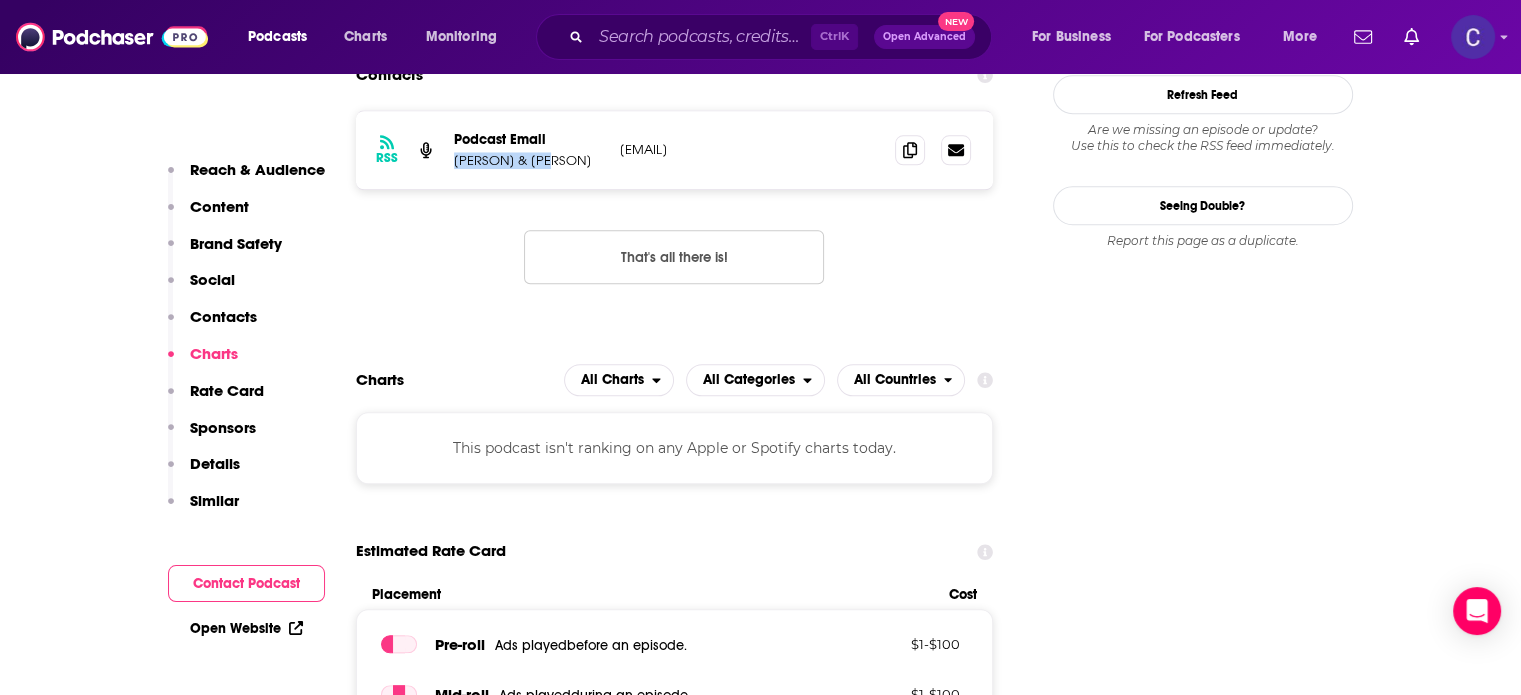 copy on "Crystal Waddel" 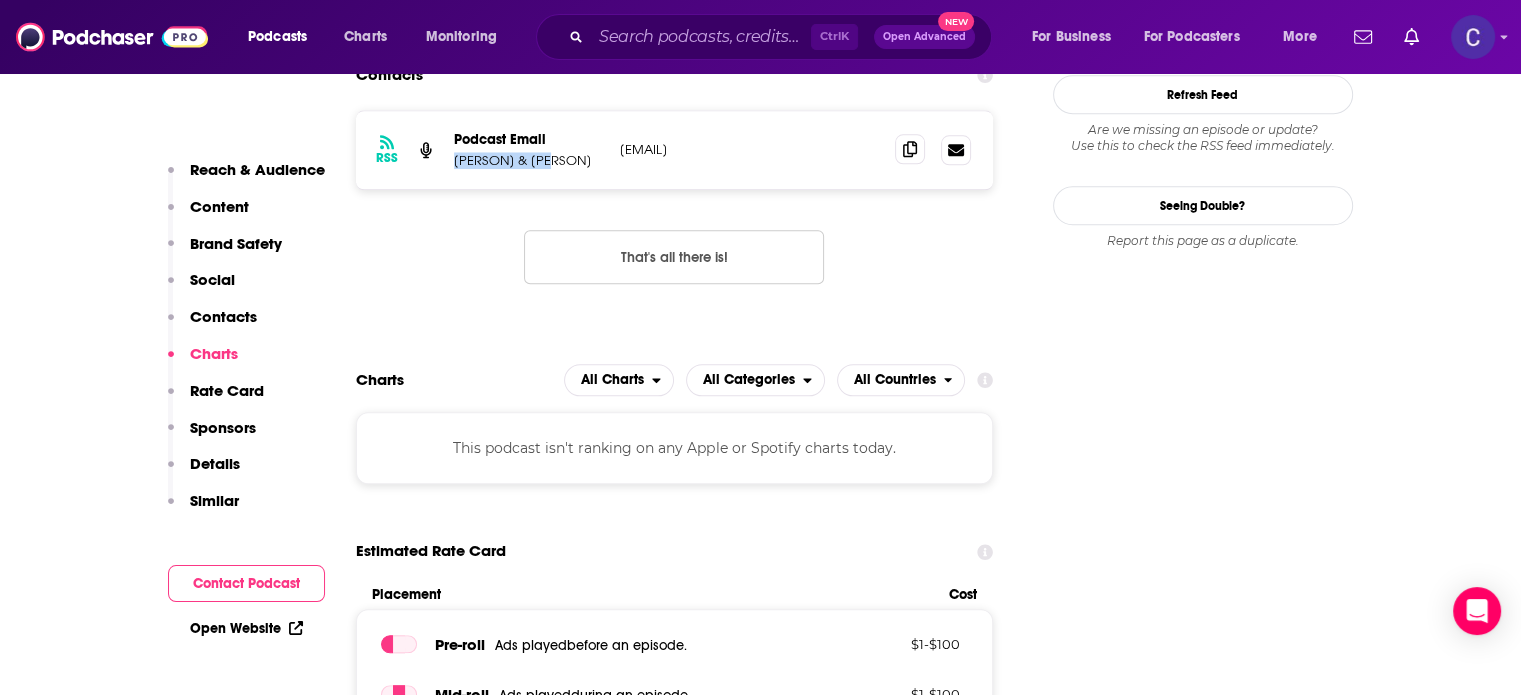 click at bounding box center [910, 149] 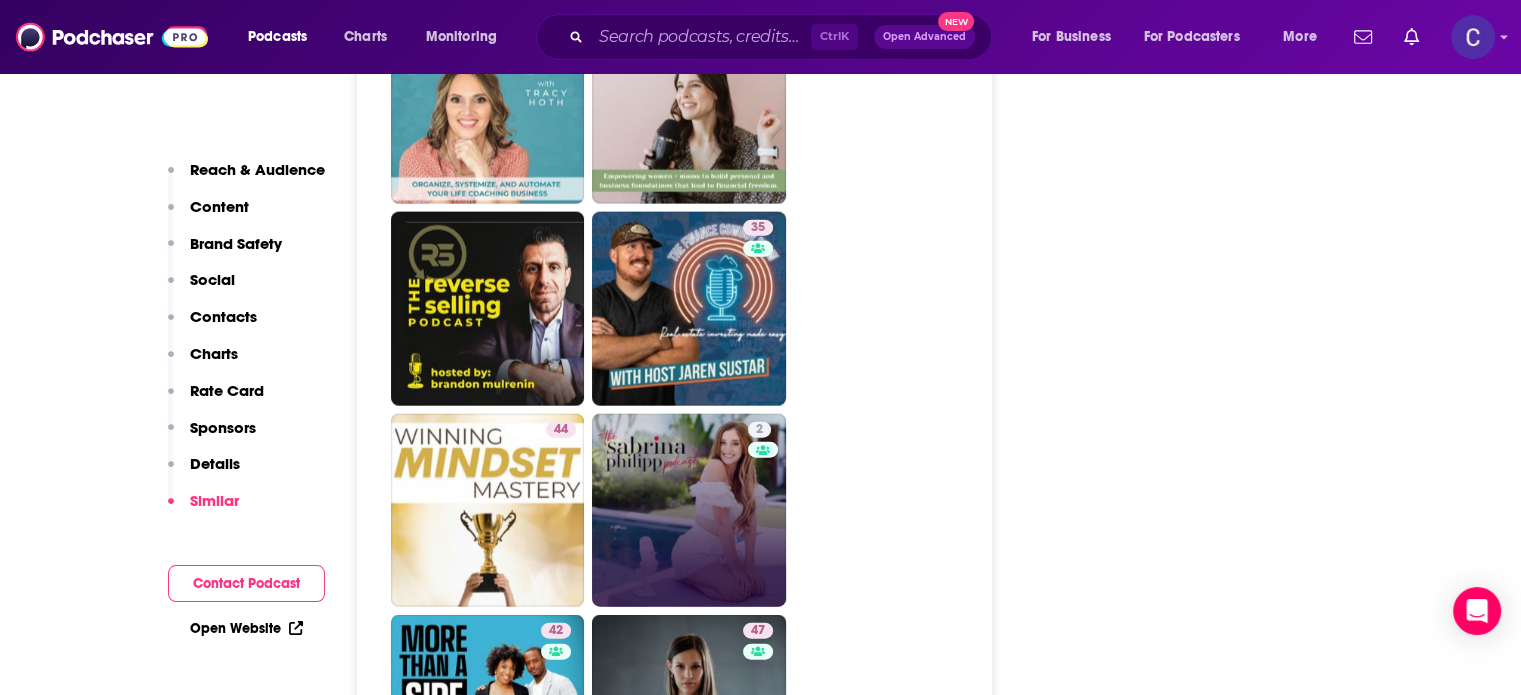 scroll, scrollTop: 5000, scrollLeft: 0, axis: vertical 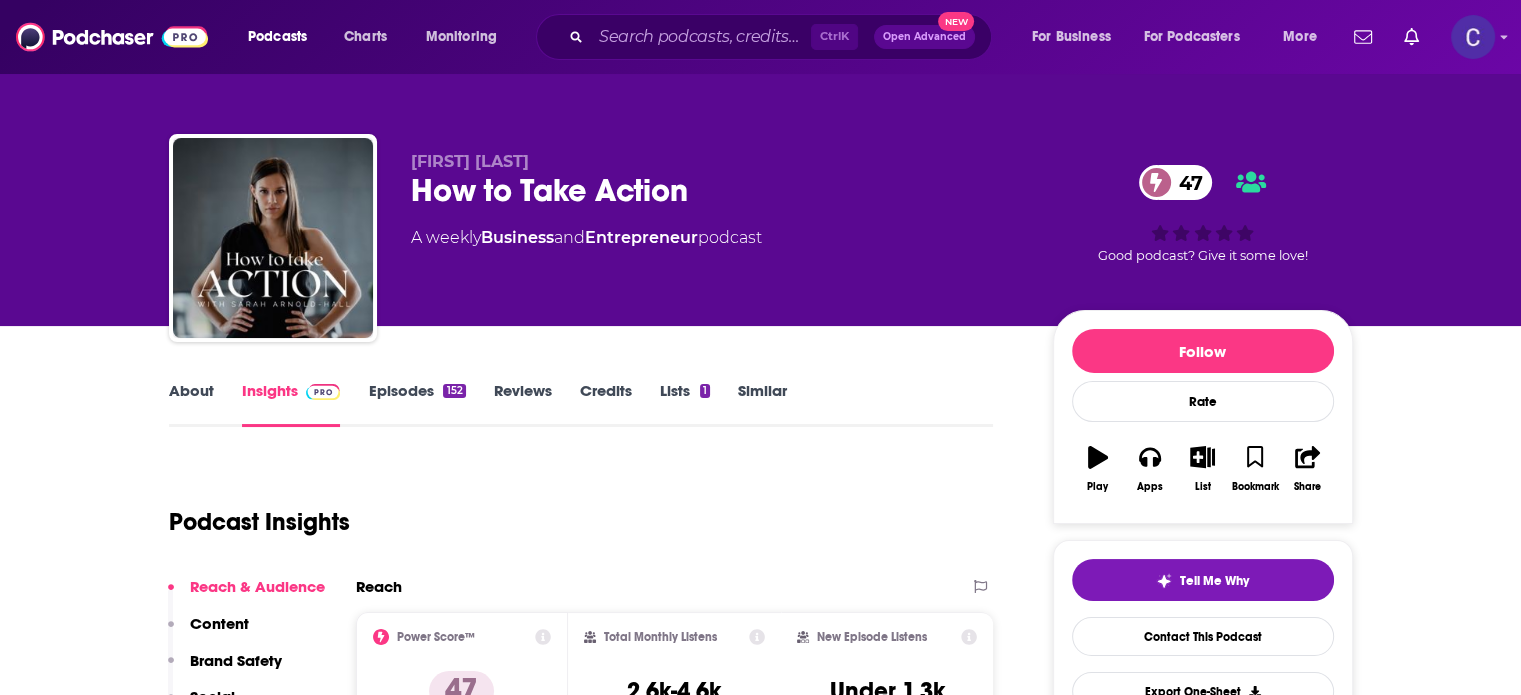 click on "About" at bounding box center (191, 404) 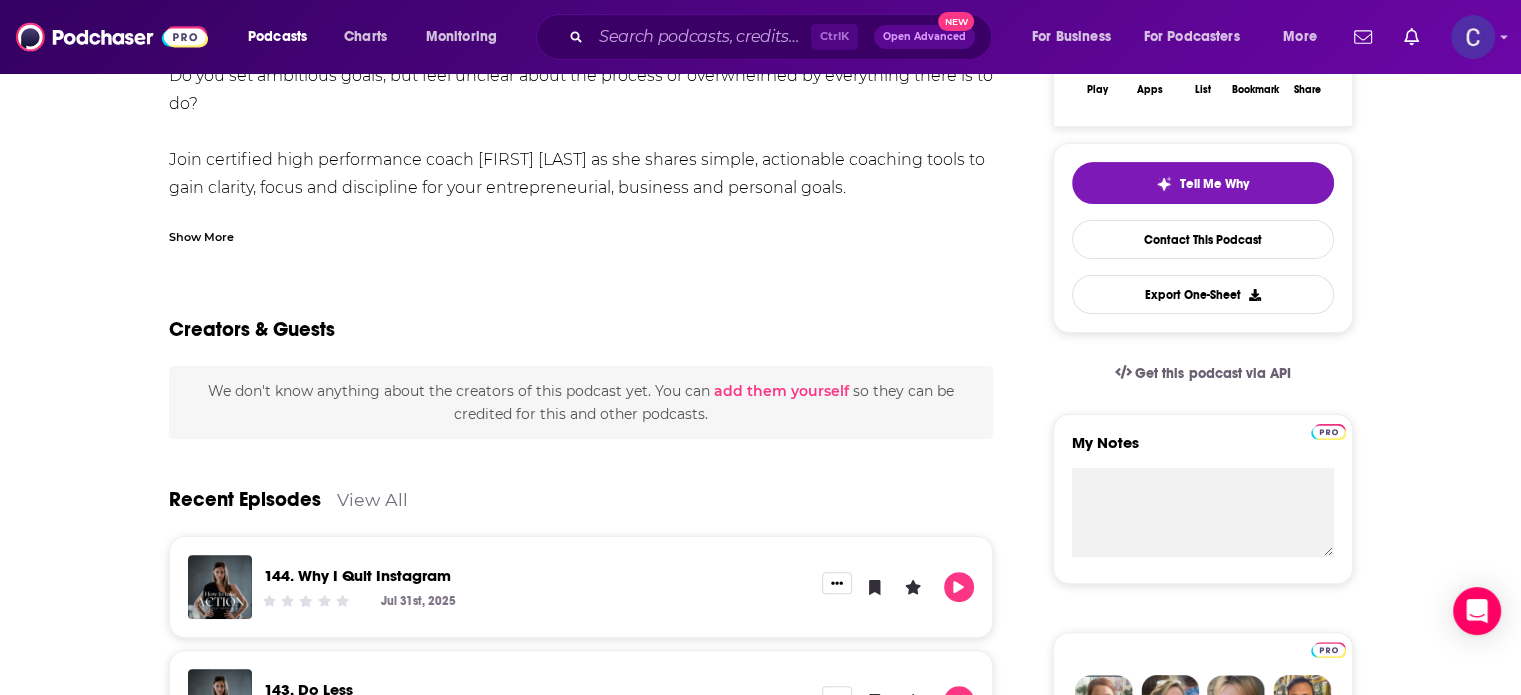 scroll, scrollTop: 400, scrollLeft: 0, axis: vertical 